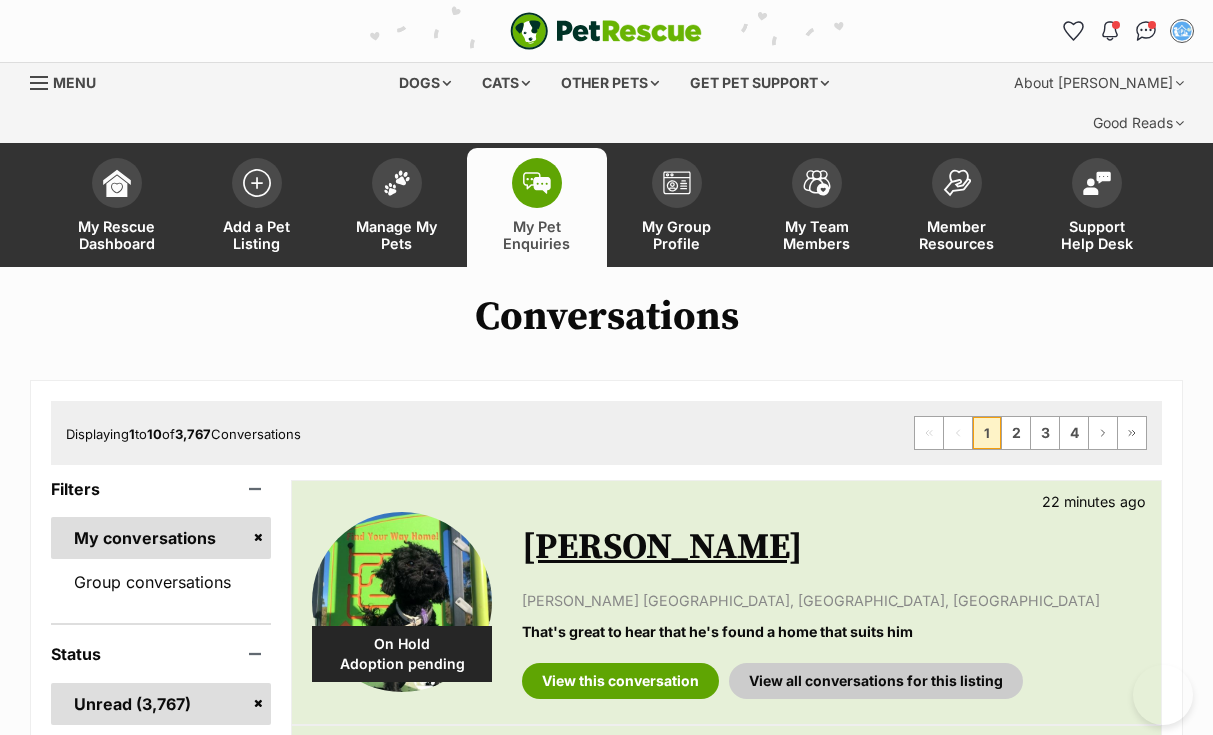 scroll, scrollTop: 61, scrollLeft: 0, axis: vertical 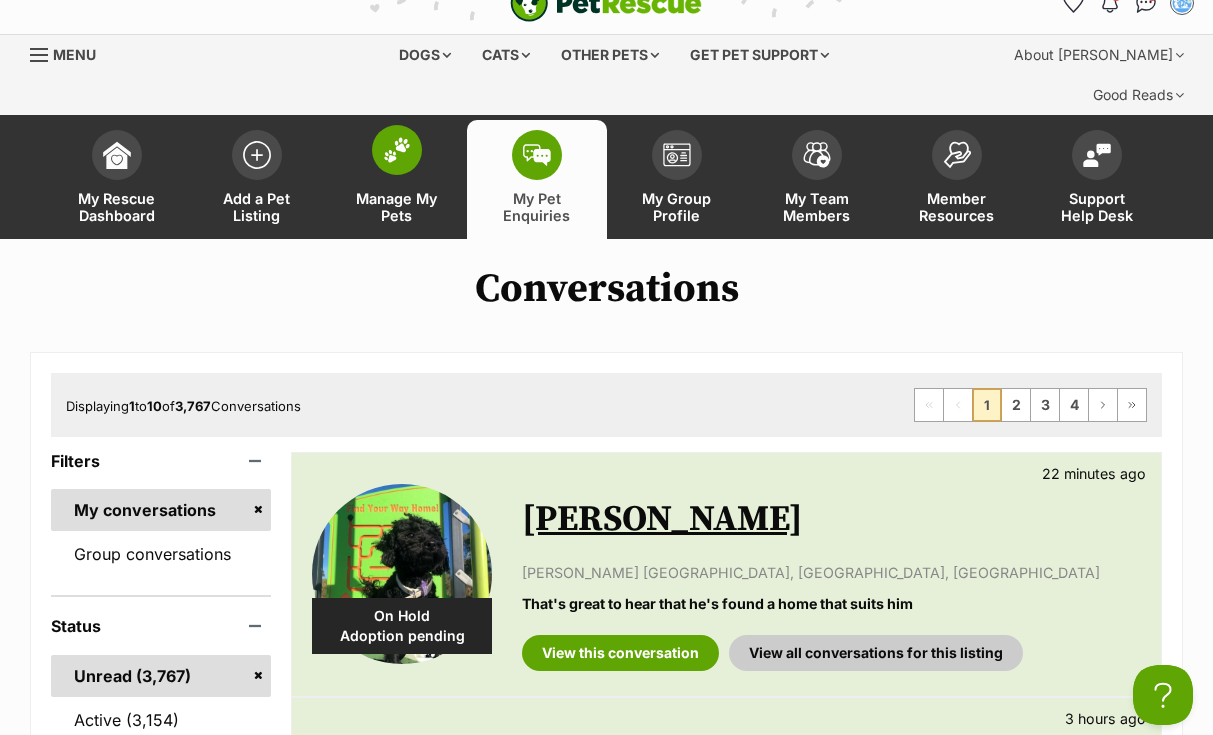 click at bounding box center (397, 150) 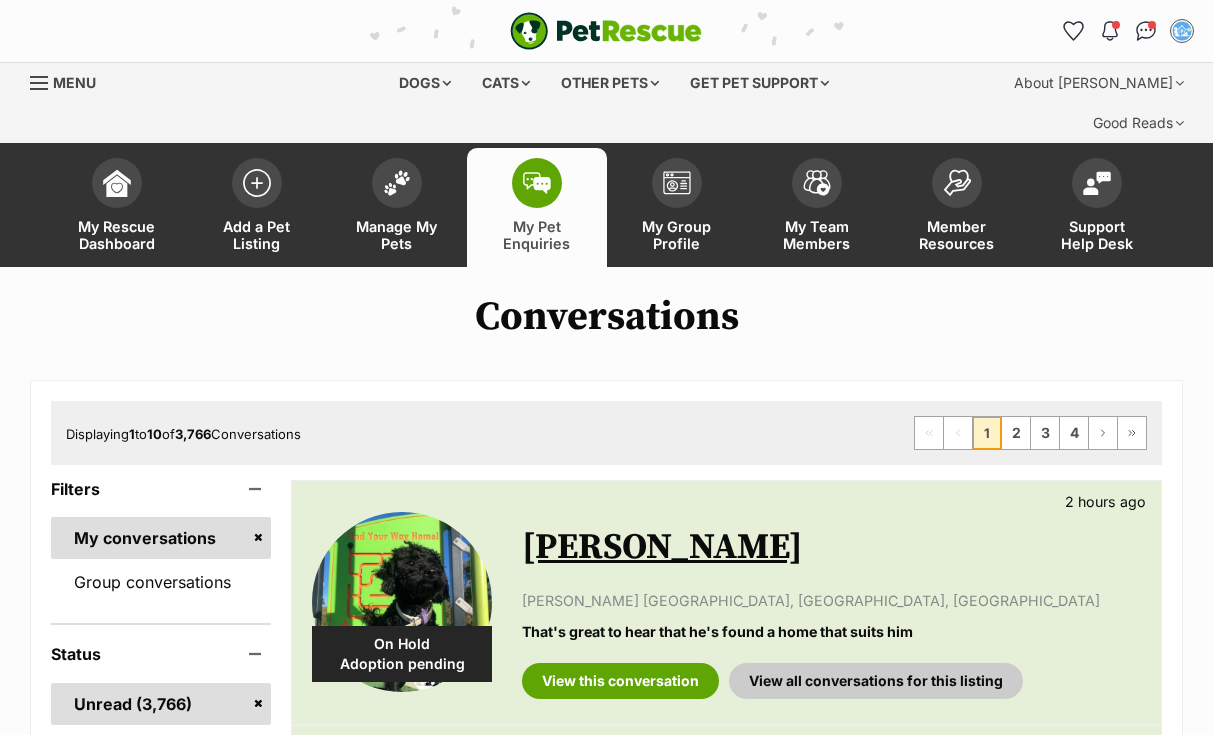 scroll, scrollTop: 0, scrollLeft: 0, axis: both 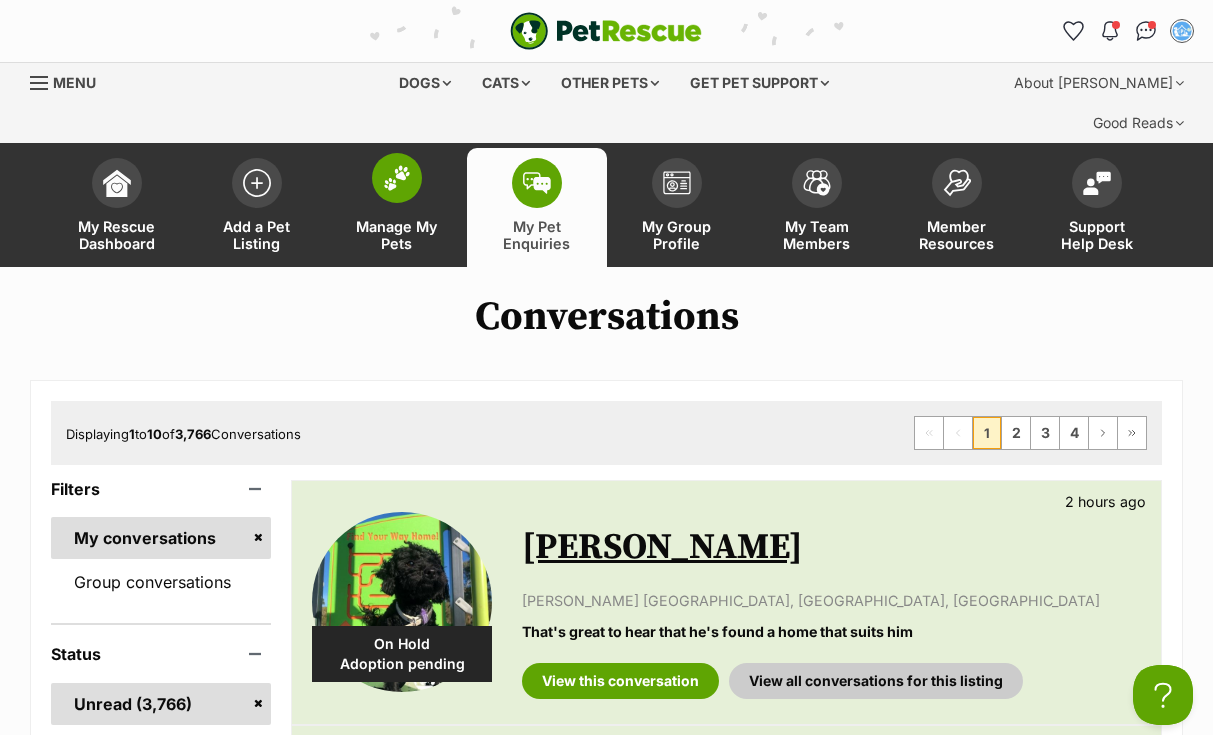 click at bounding box center [397, 178] 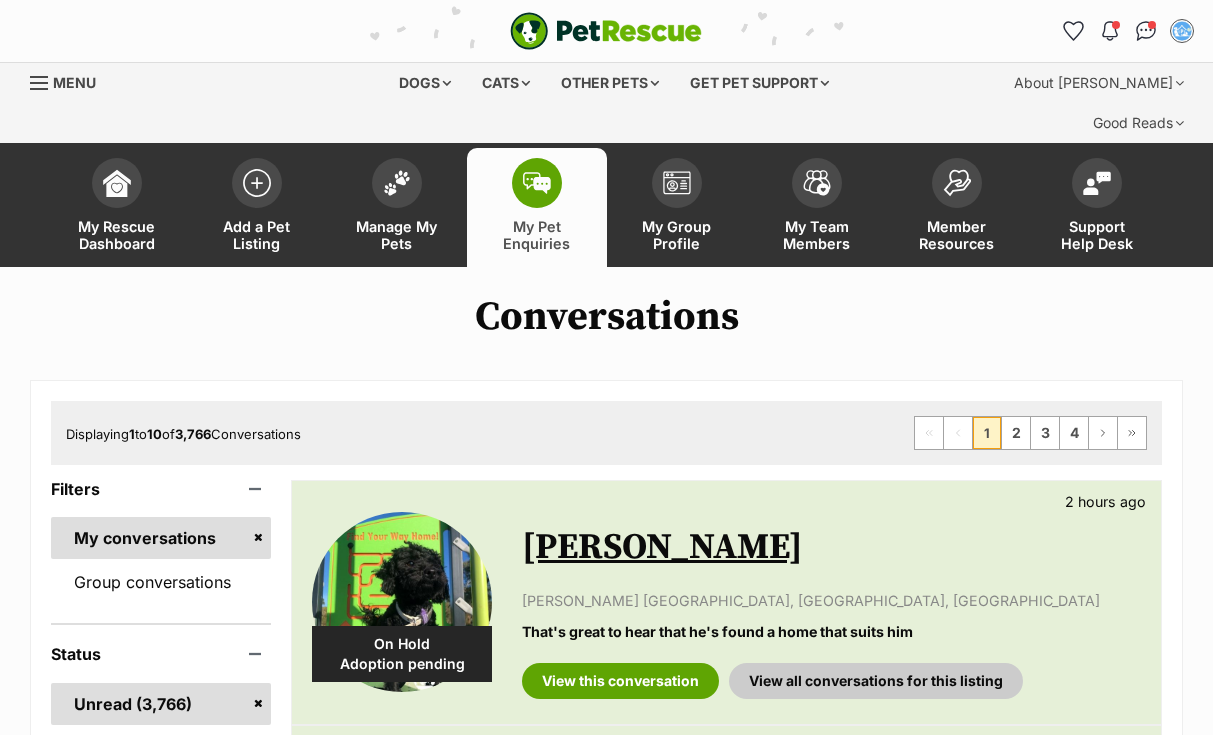 scroll, scrollTop: 0, scrollLeft: 0, axis: both 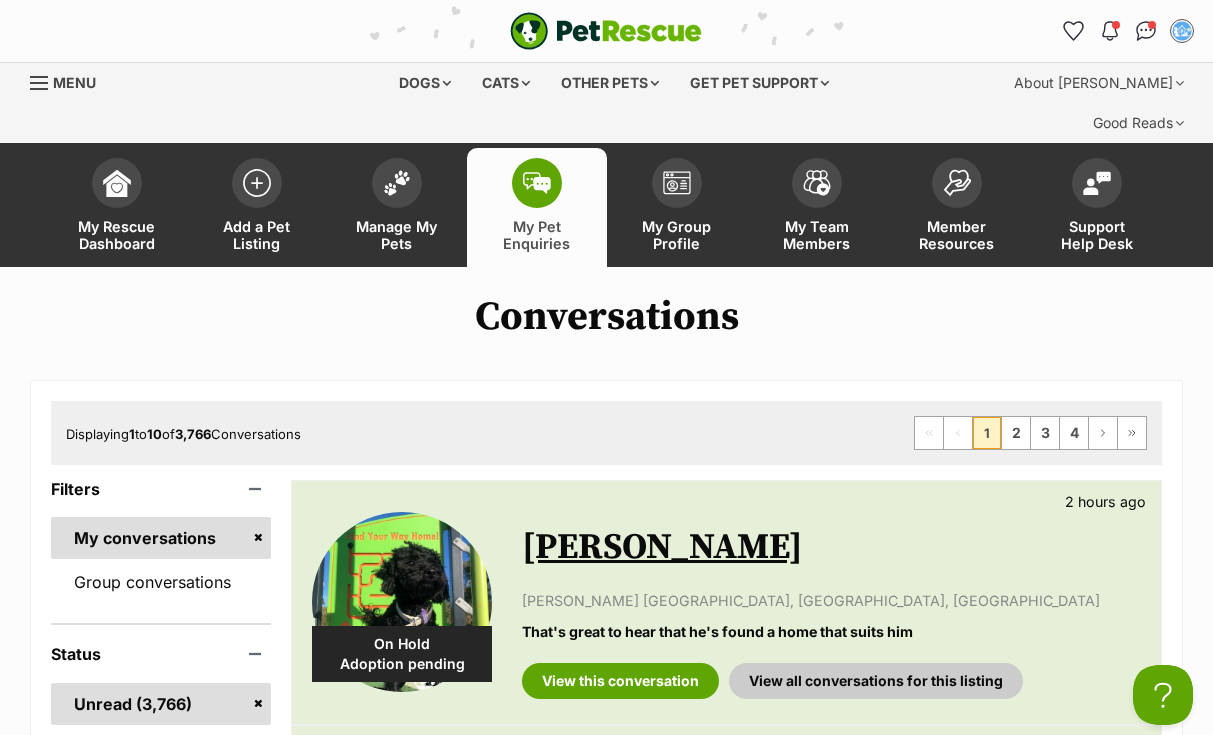 click on "Conversations
Displaying  1  to  10  of  3,766  Conversations
First Page
Previous Page
1
2
3
4
Next Page
Last Page
Filters
My conversations
Group conversations
Status
Unread (3,766)
Active (3,155)
Archived (0)
Status
All (3,766)
Available (37)
Adopted (3,277)
On Hold (321)
Not Available (131)
View all Pet Listings
On Hold Adoption pending
Freddie
2 hours ago
Genevieve Brisbane, Ferntree Gully, VIC
That's great to hear that he's found a home that suits him
View this conversation
View all conversations for this listing
Available
Black Beauty
5 days ago
Michael McHugh, Maribyrnong, VIC
View this conversation
View all conversations for this listing" at bounding box center [606, 1839] 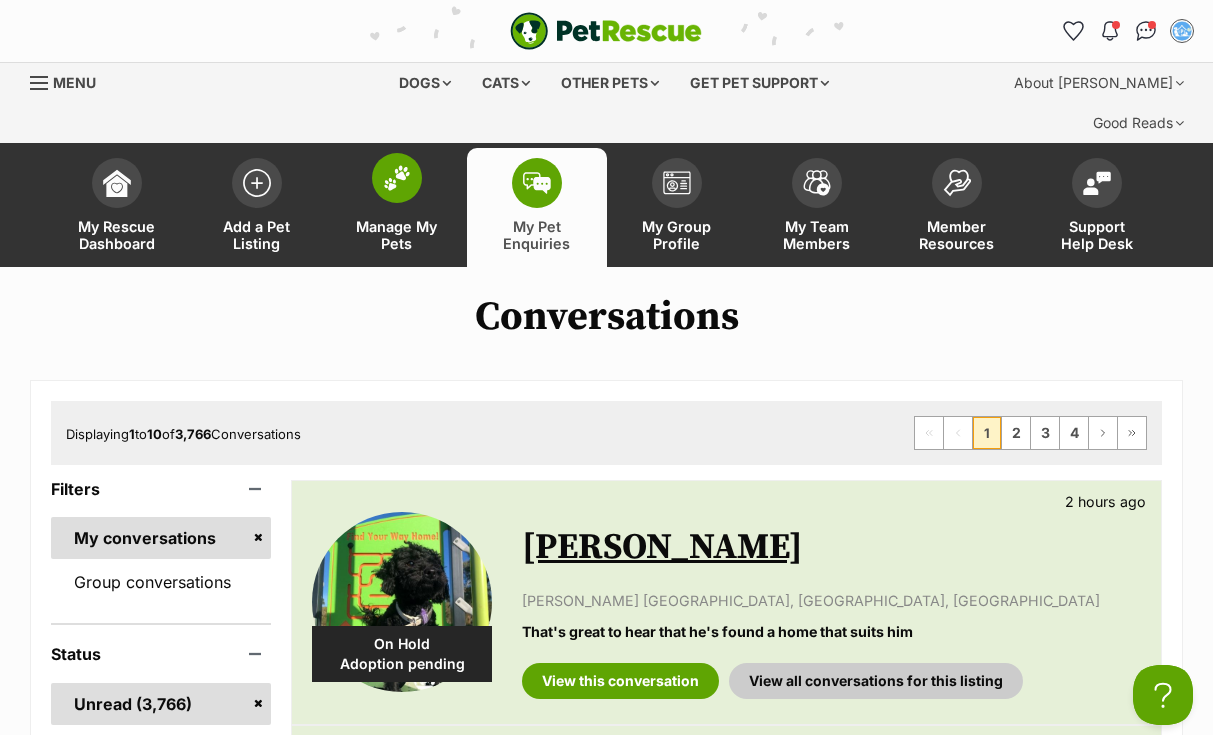 click at bounding box center (397, 178) 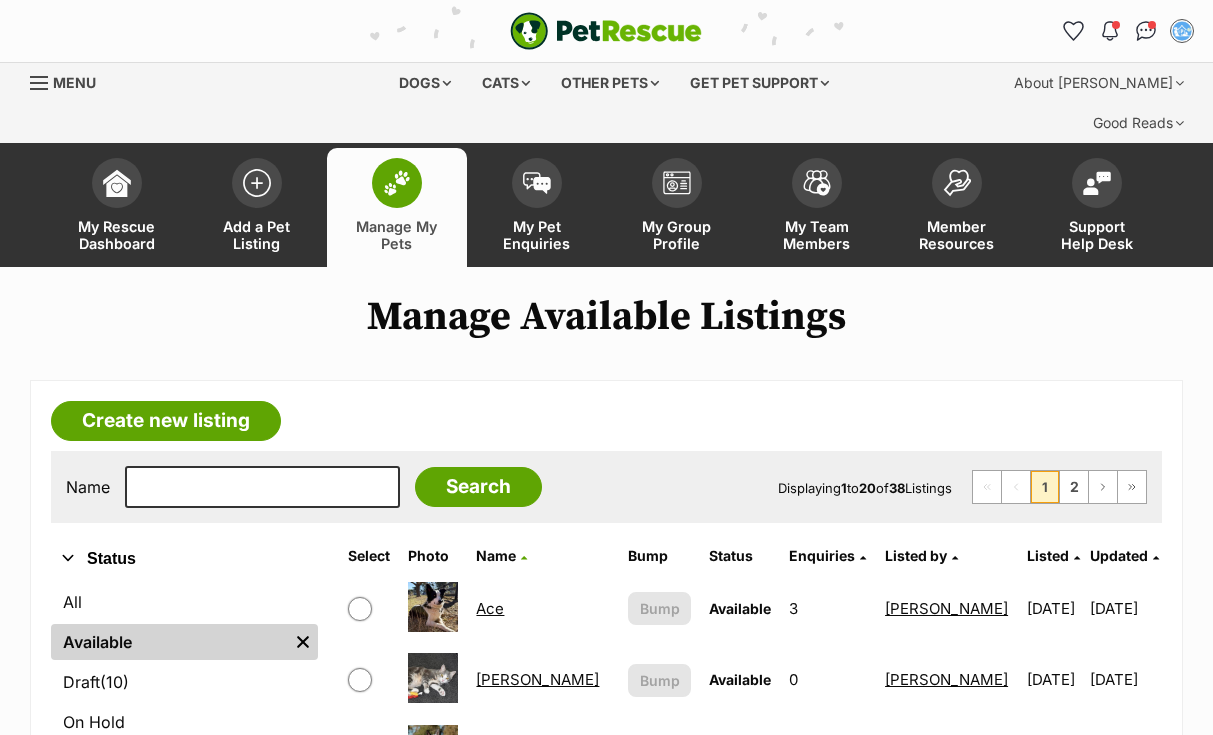 scroll, scrollTop: 0, scrollLeft: 0, axis: both 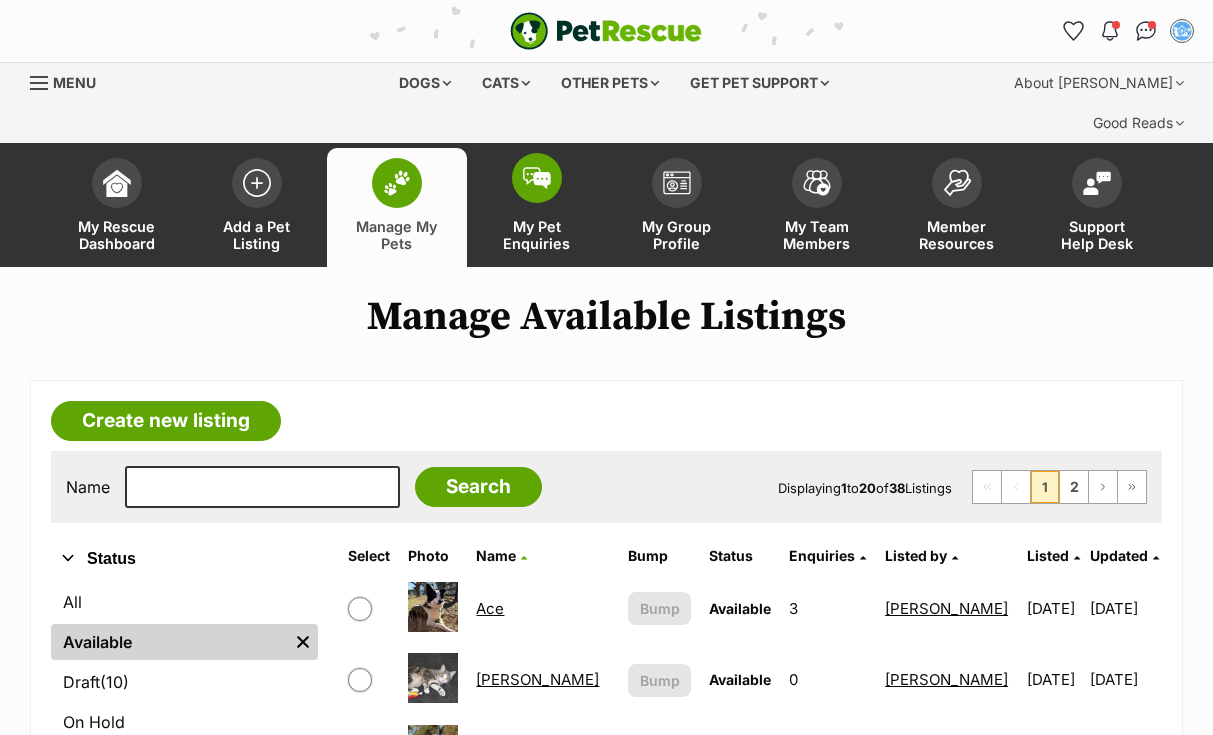click at bounding box center (537, 178) 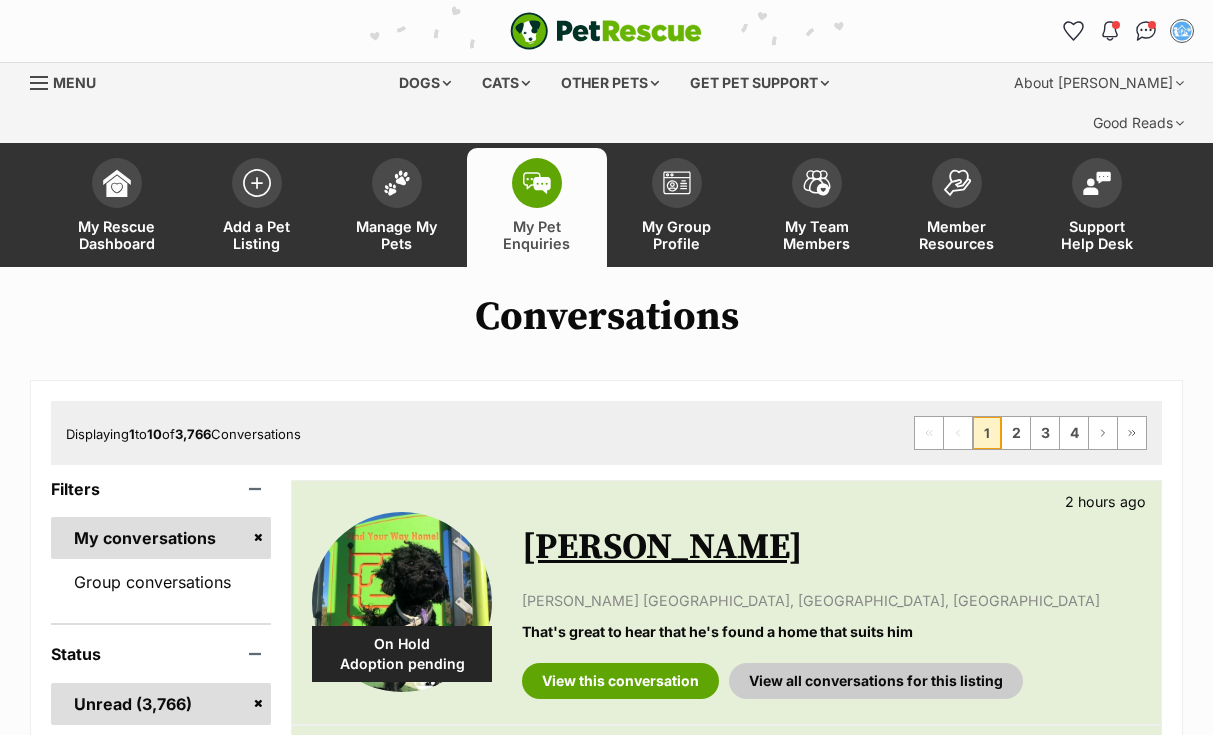 scroll, scrollTop: 0, scrollLeft: 0, axis: both 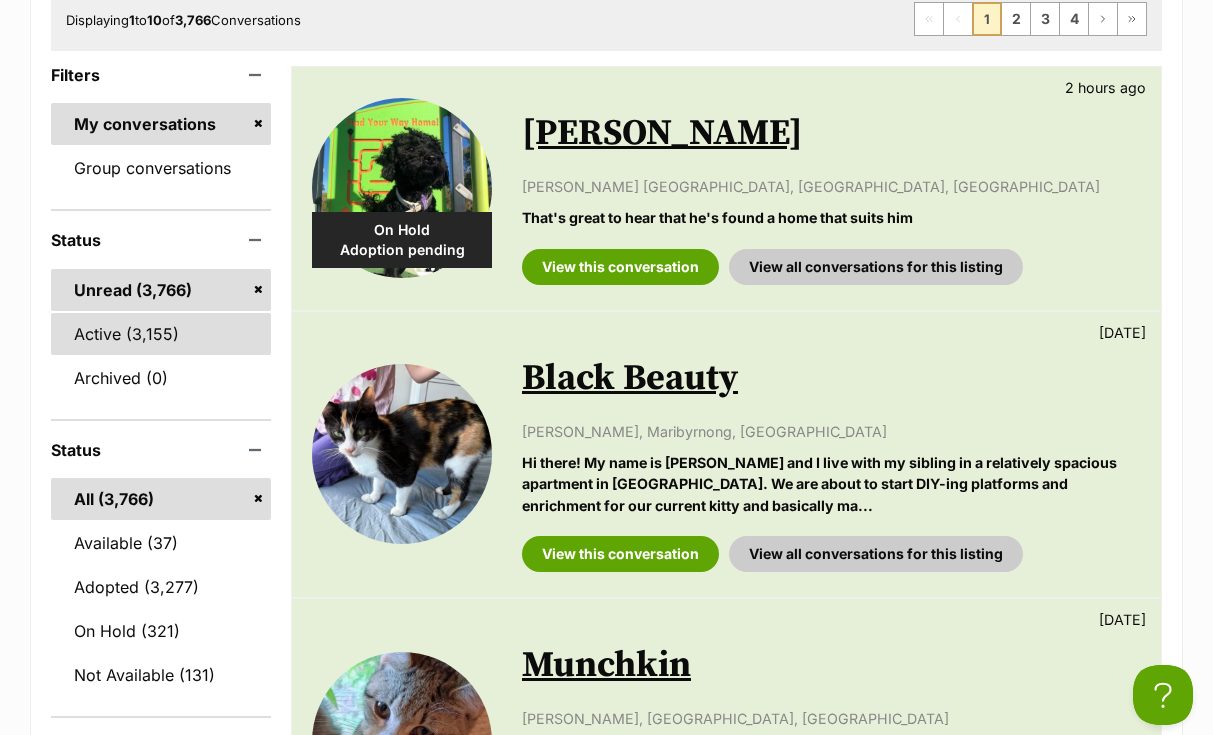 click on "Active (3,155)" at bounding box center (161, 334) 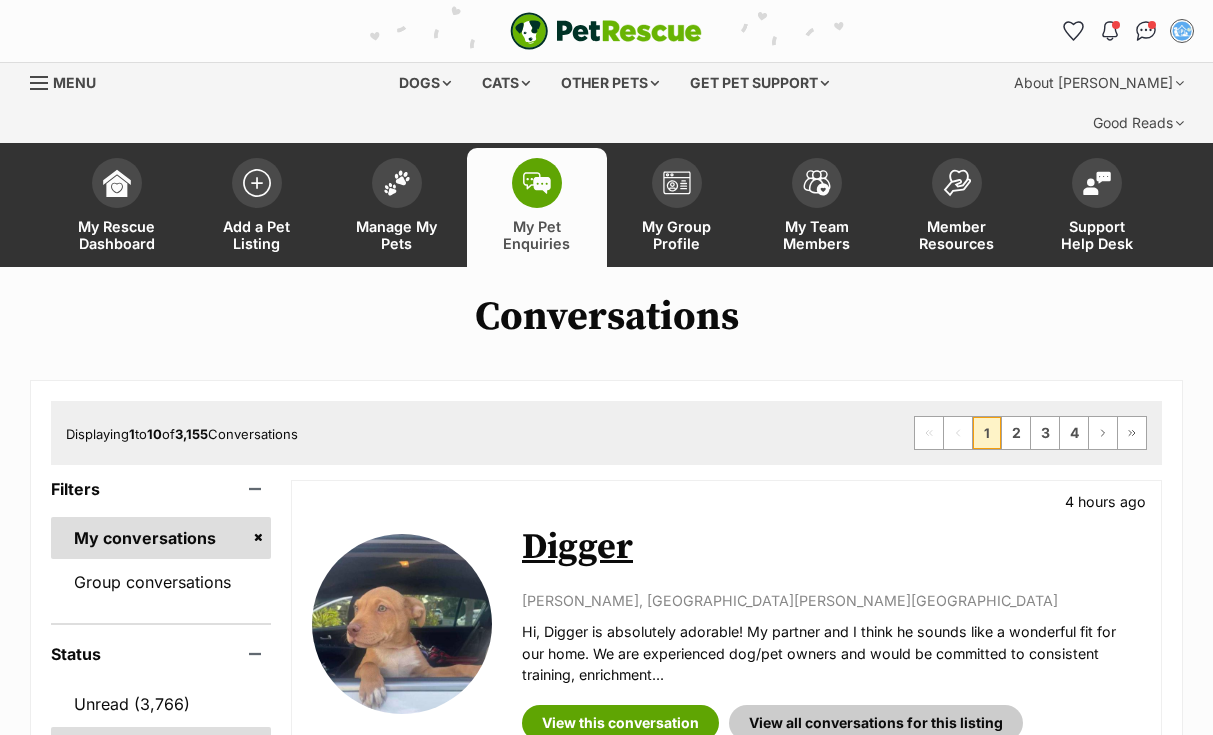 scroll, scrollTop: 0, scrollLeft: 0, axis: both 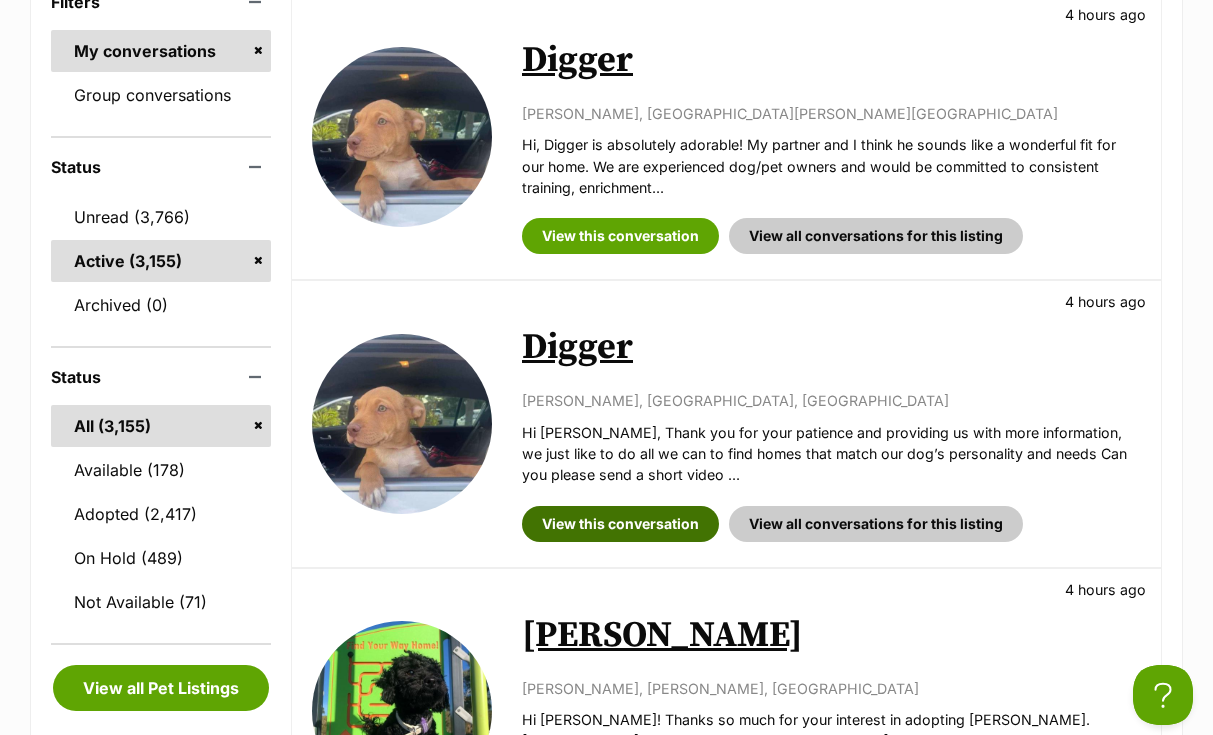 click on "View this conversation" at bounding box center [620, 524] 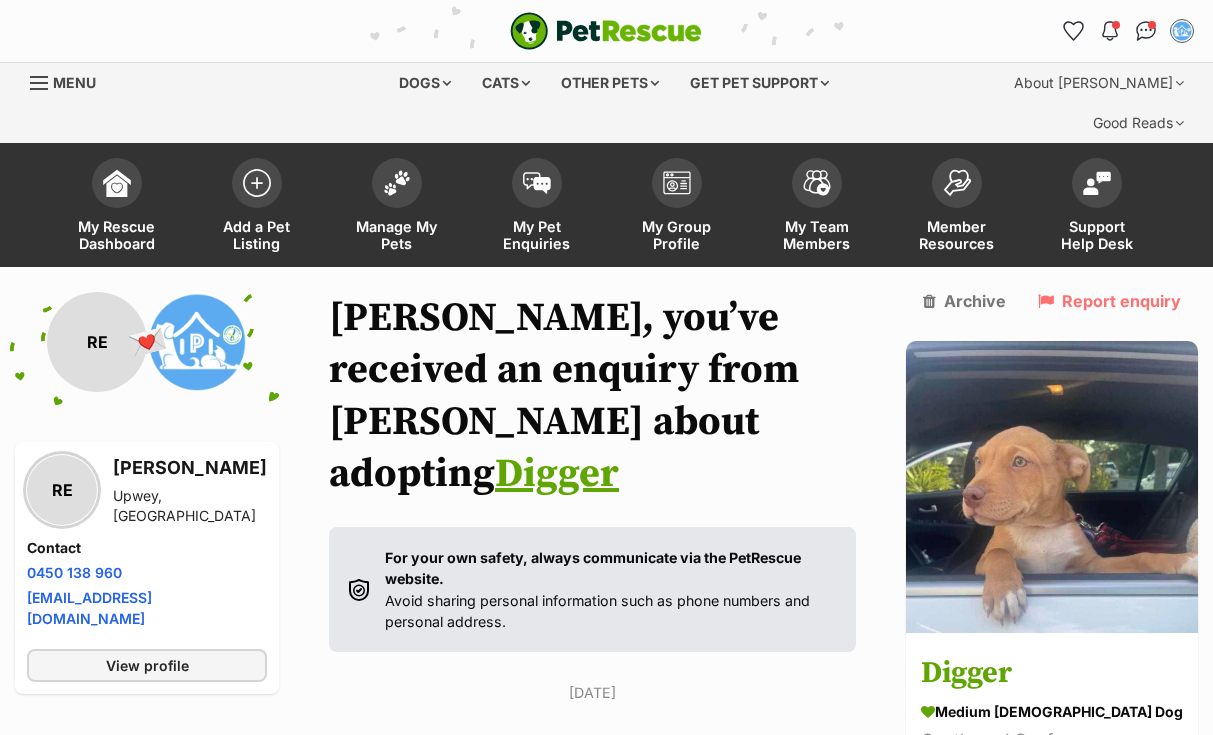 scroll, scrollTop: 5656, scrollLeft: 0, axis: vertical 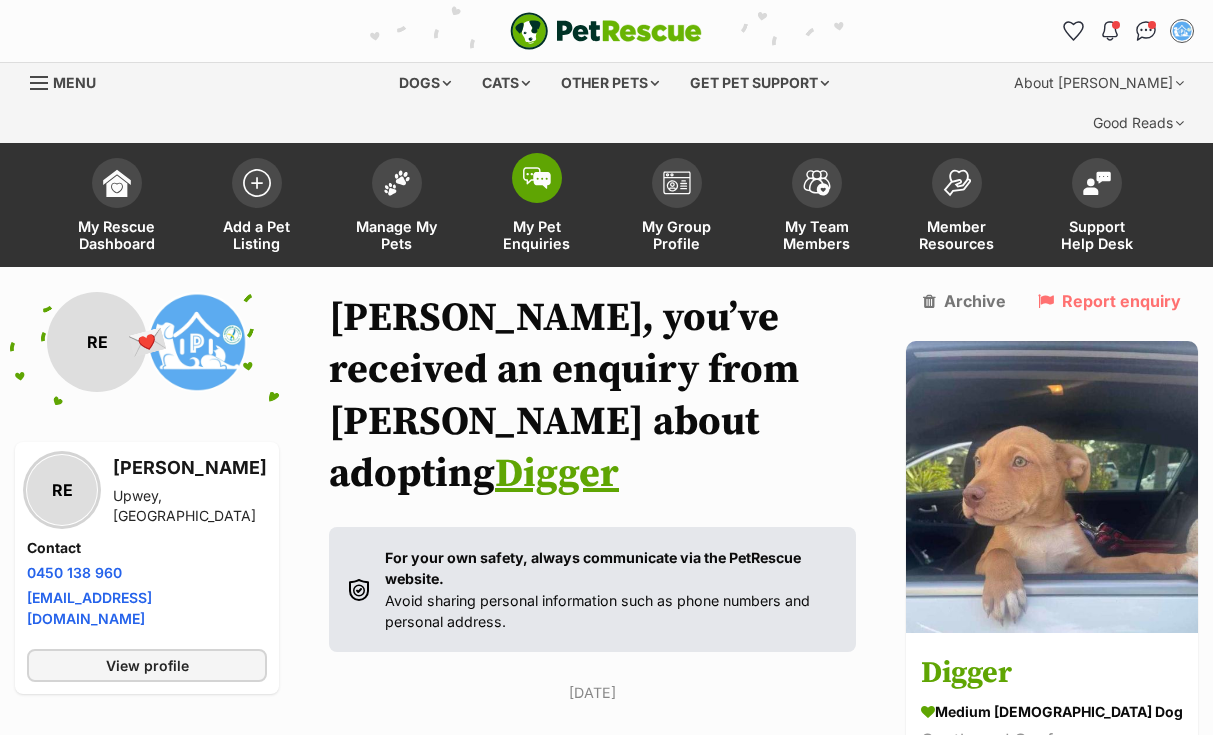 click at bounding box center [537, 178] 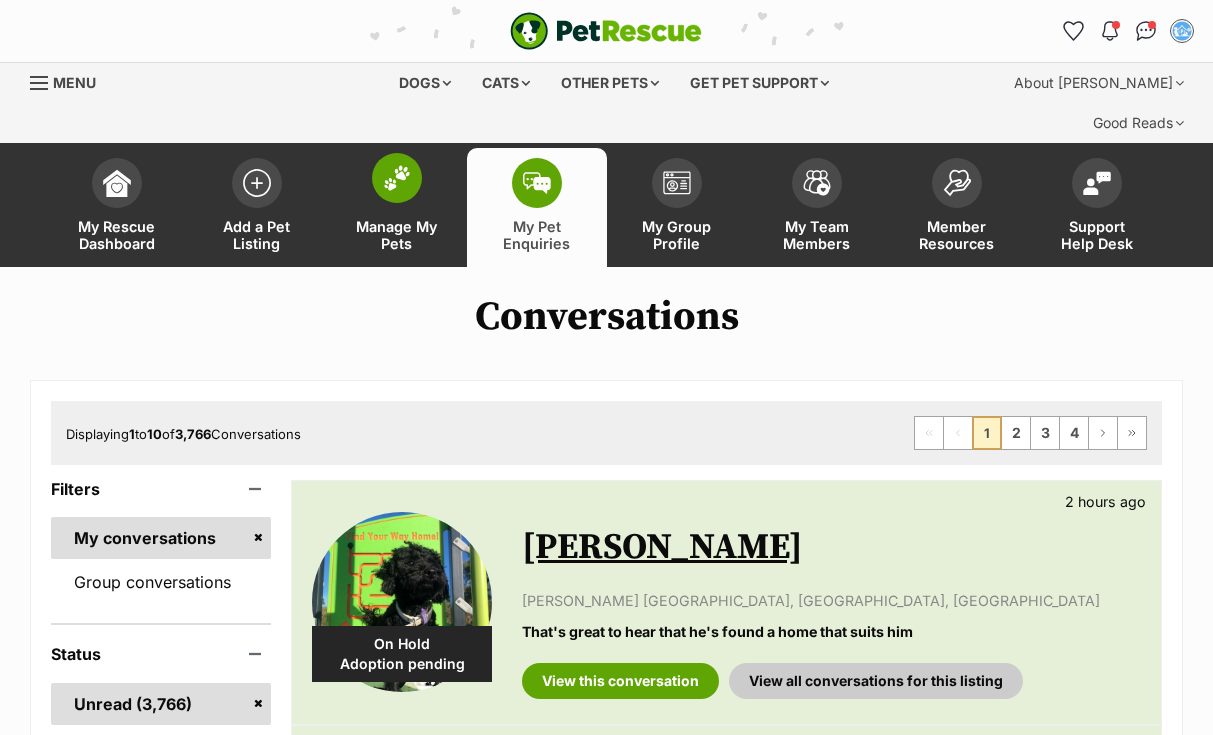 scroll, scrollTop: 0, scrollLeft: 0, axis: both 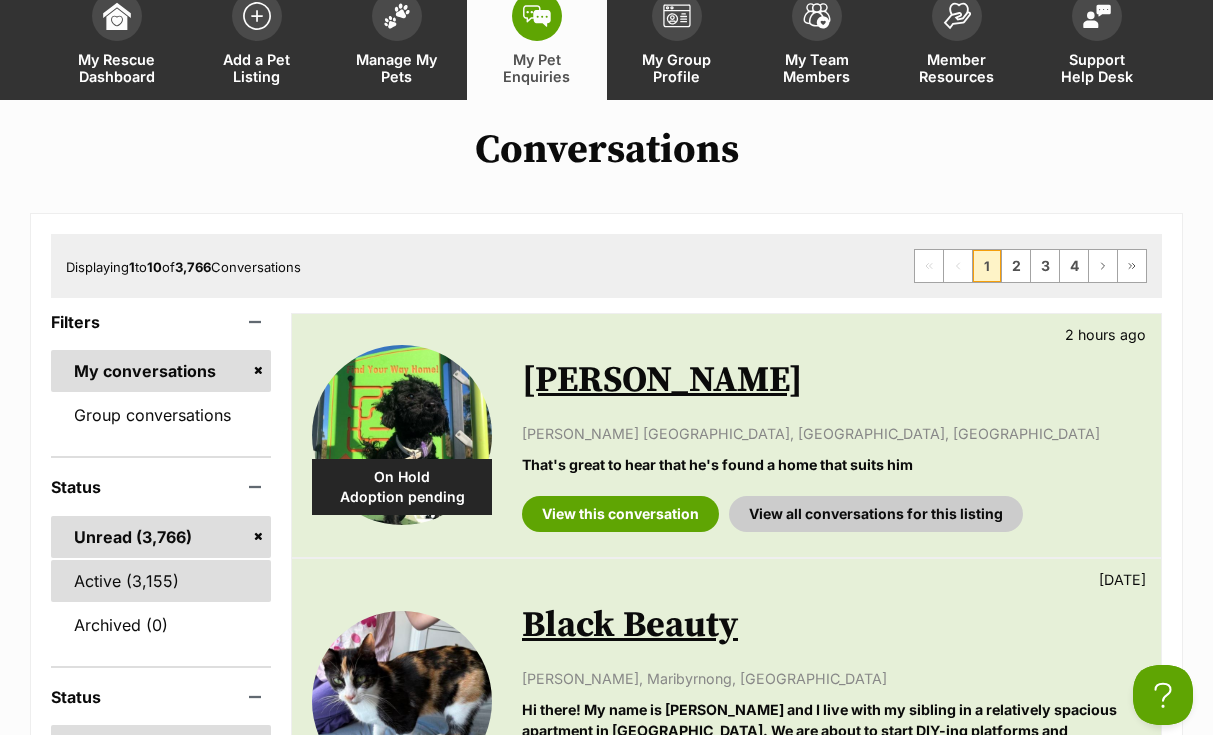 click on "Active (3,155)" at bounding box center [161, 581] 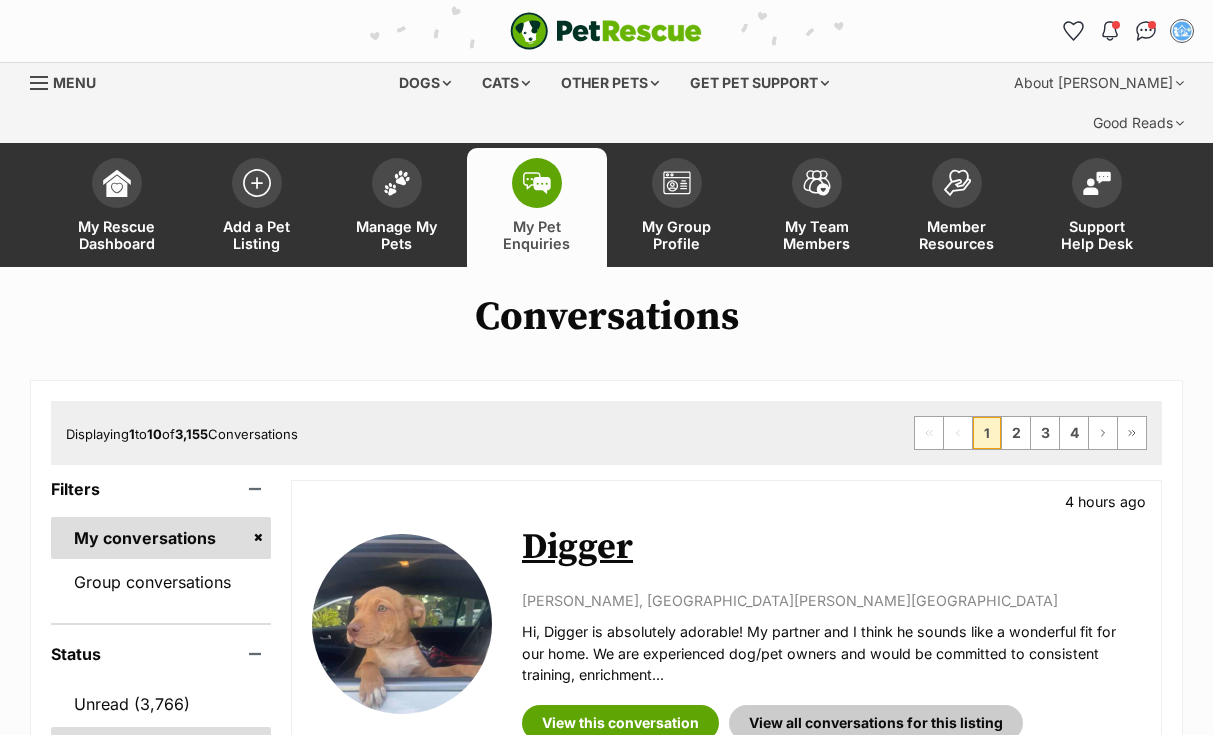 scroll, scrollTop: 0, scrollLeft: 0, axis: both 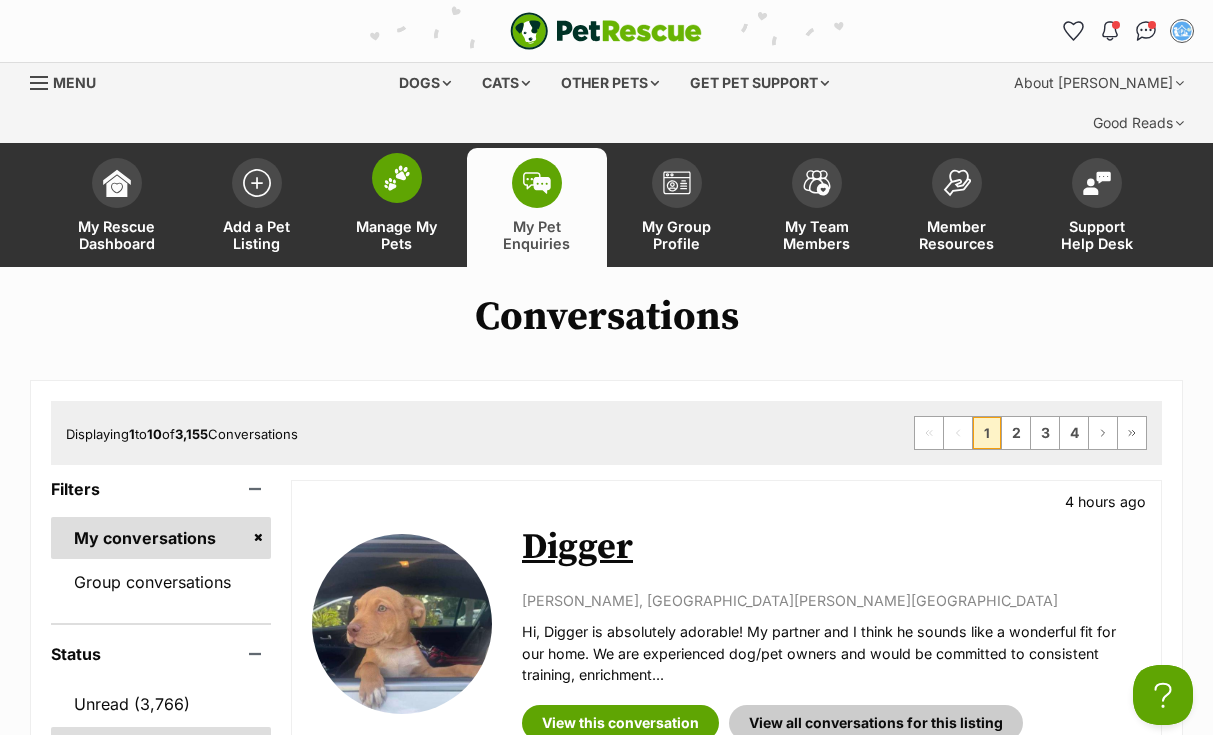 click at bounding box center [397, 178] 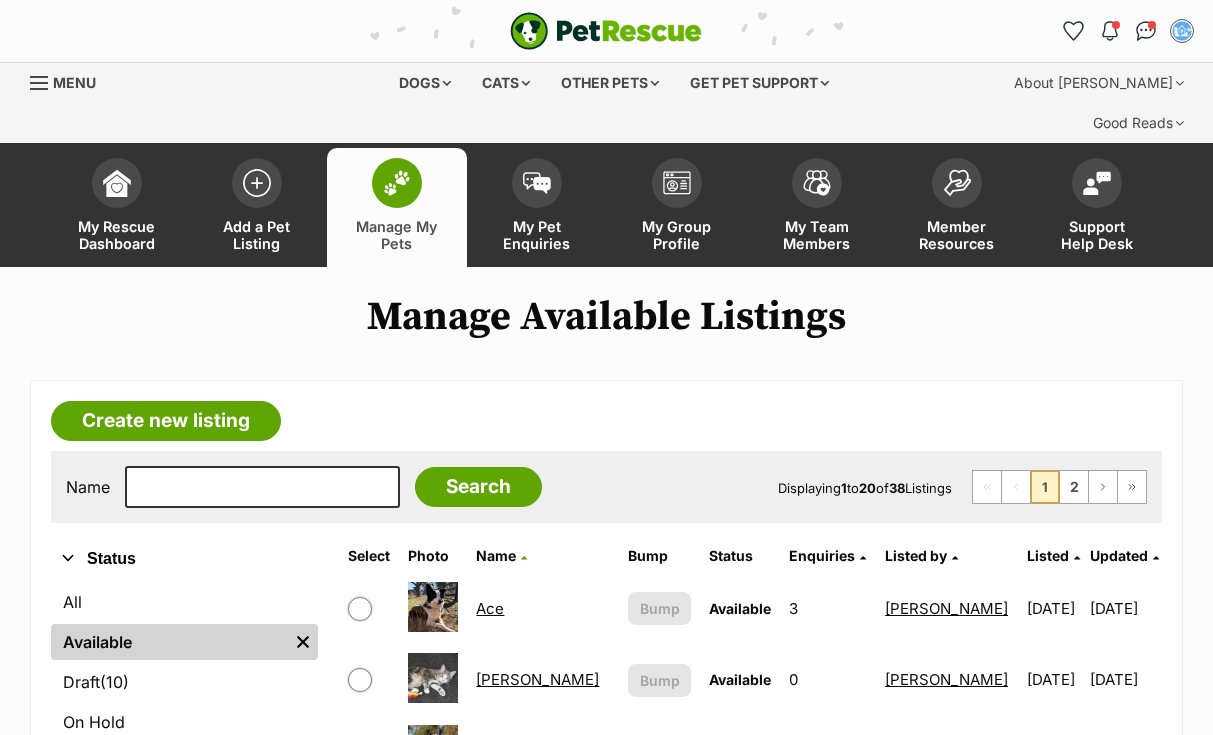 scroll, scrollTop: 0, scrollLeft: 0, axis: both 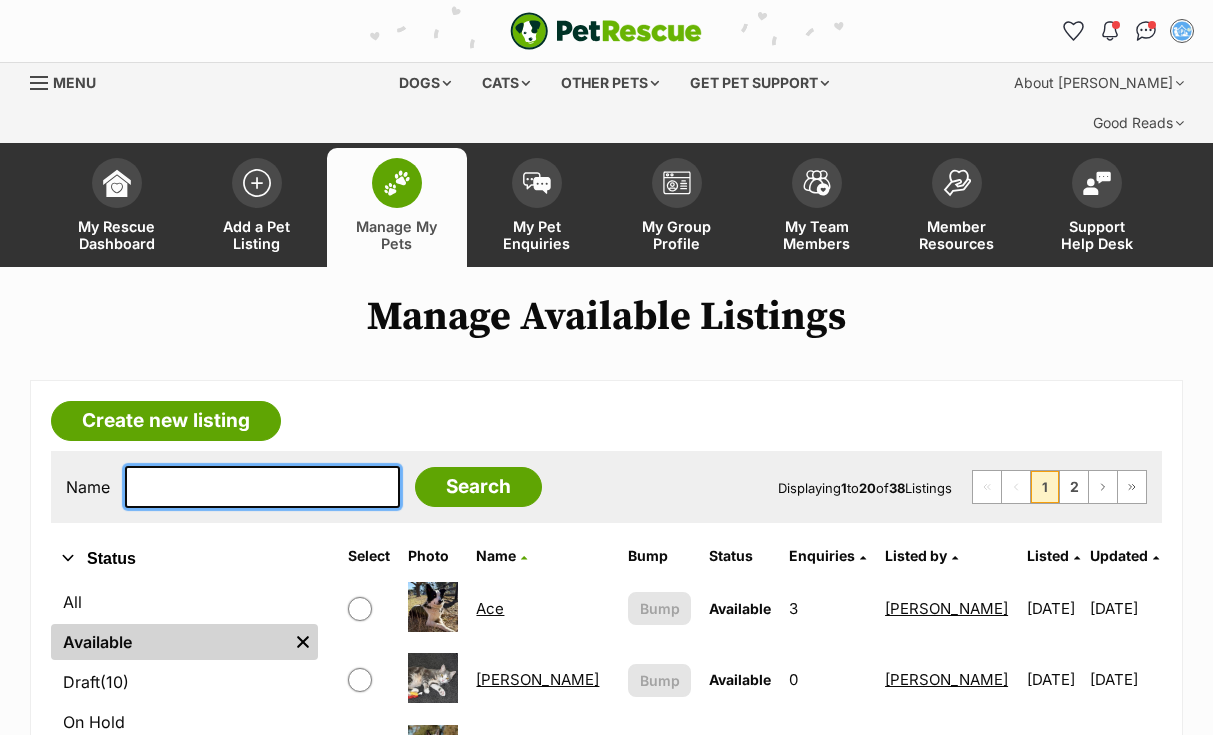 click at bounding box center [262, 487] 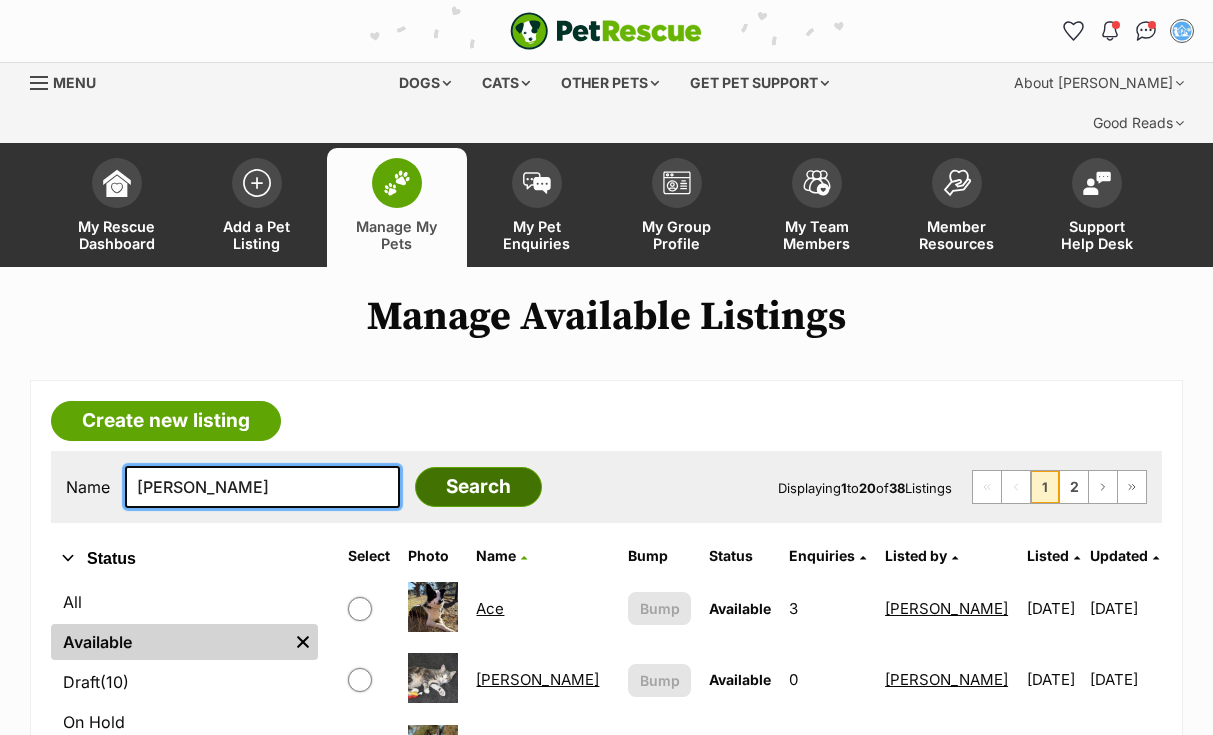 type on "lance" 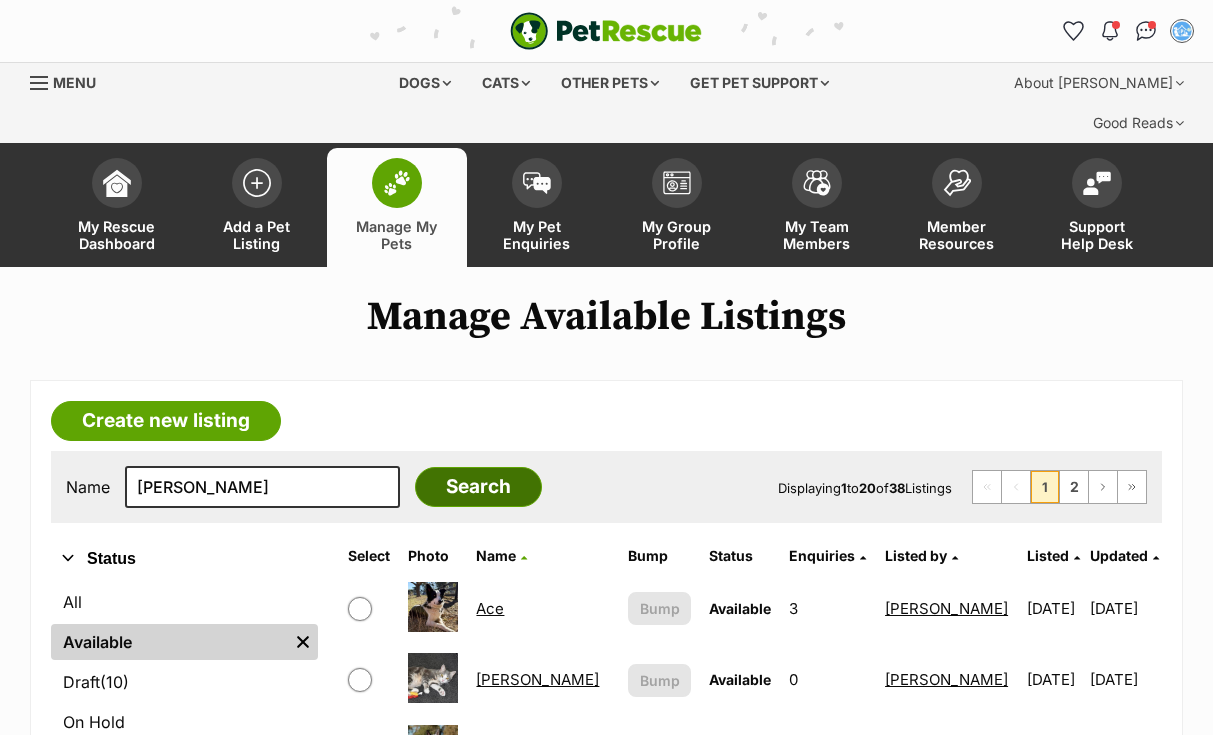 click on "Search" at bounding box center [478, 487] 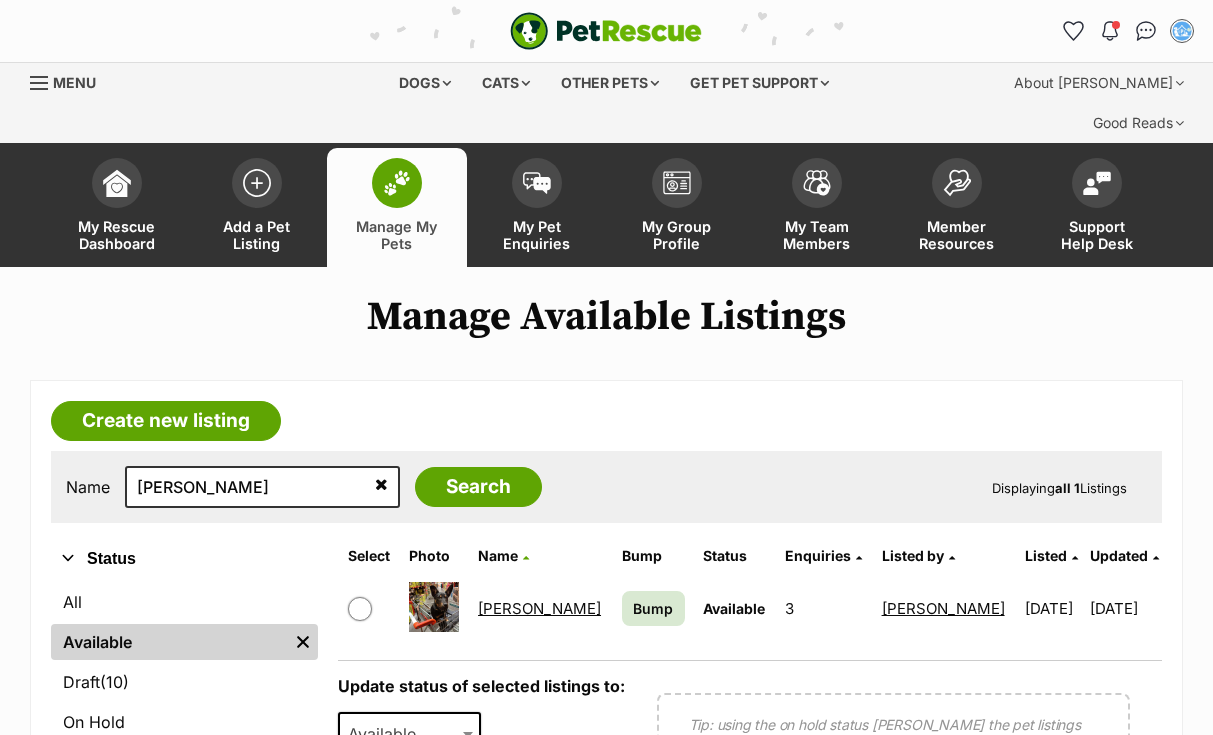 scroll, scrollTop: 0, scrollLeft: 0, axis: both 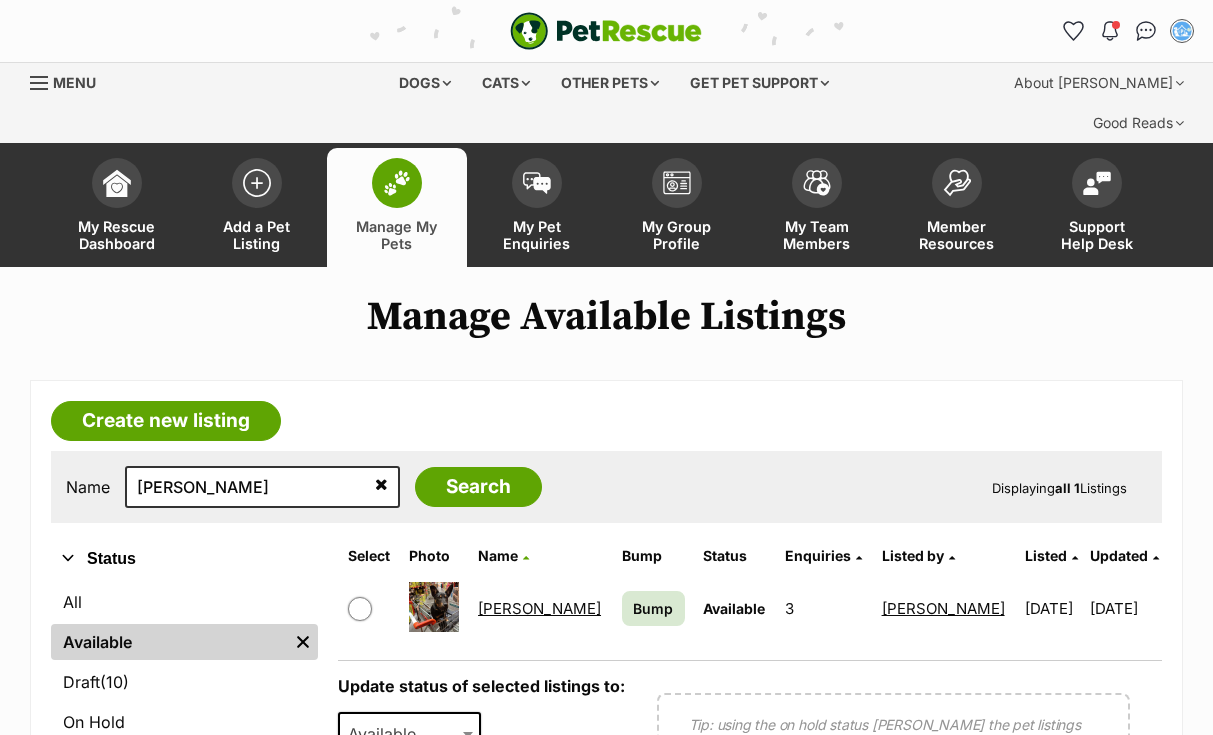 click on "Lance" at bounding box center [539, 608] 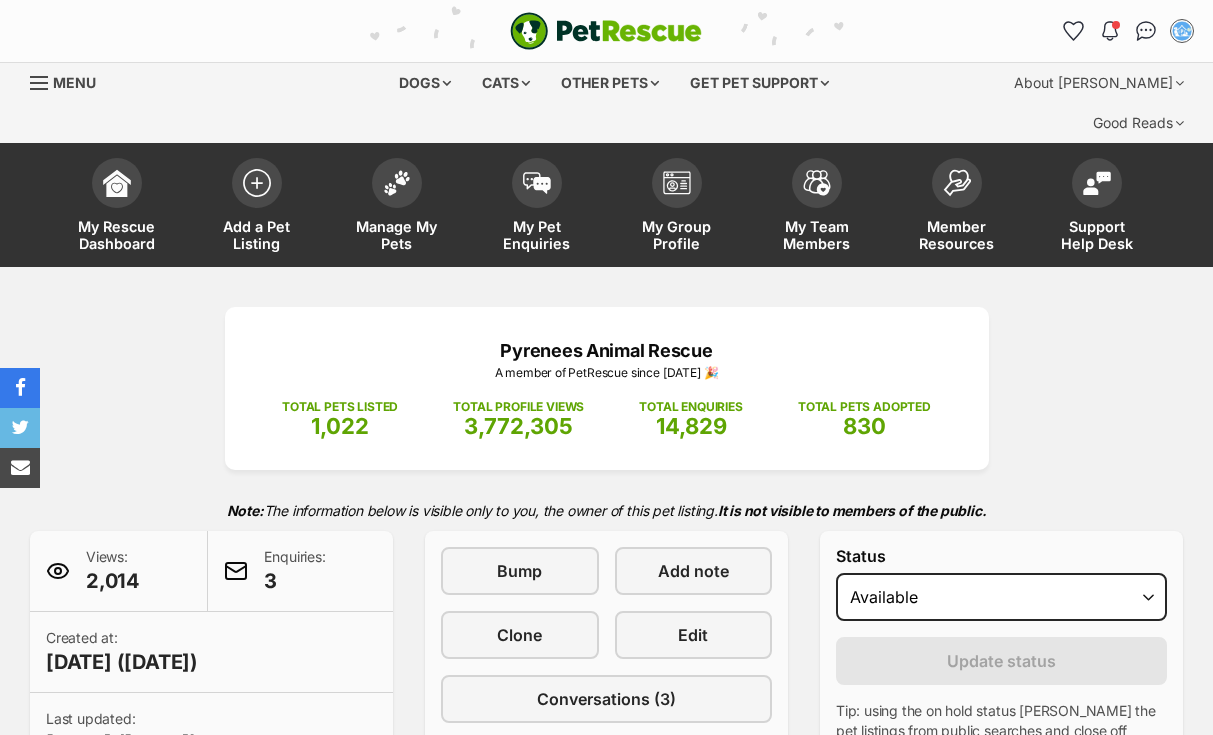 scroll, scrollTop: 0, scrollLeft: 0, axis: both 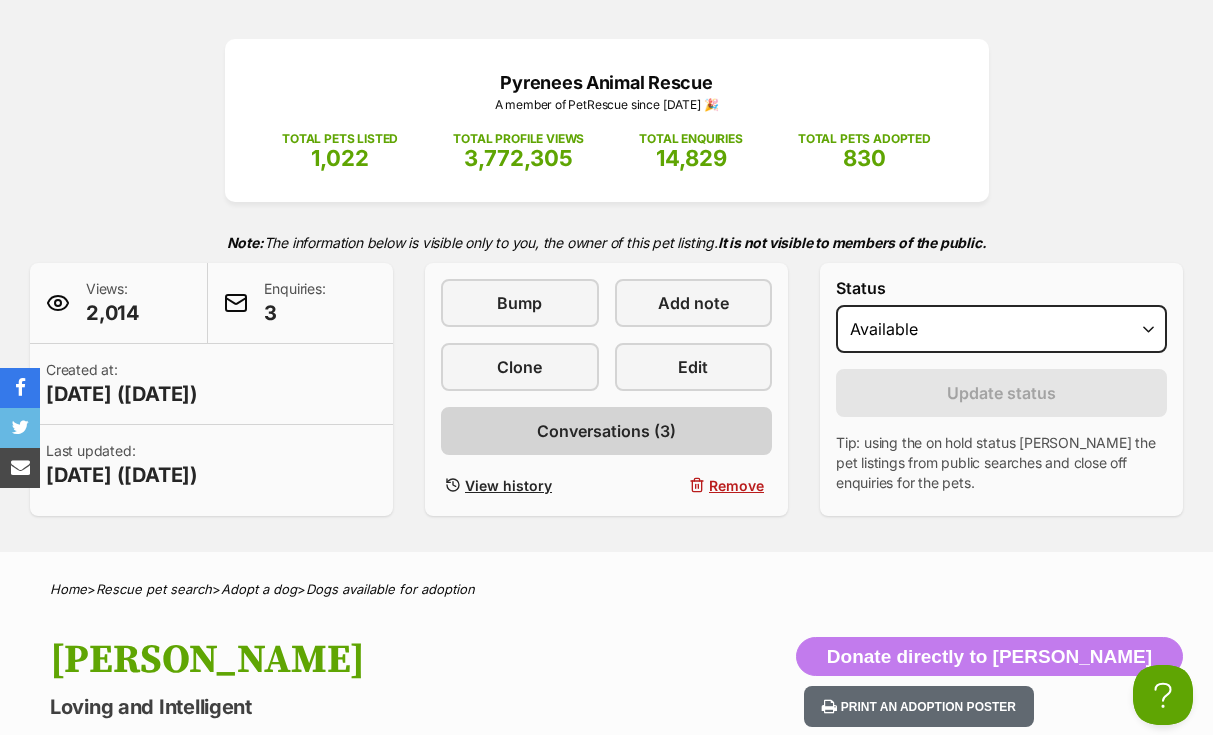 click on "Conversations (3)" at bounding box center [606, 431] 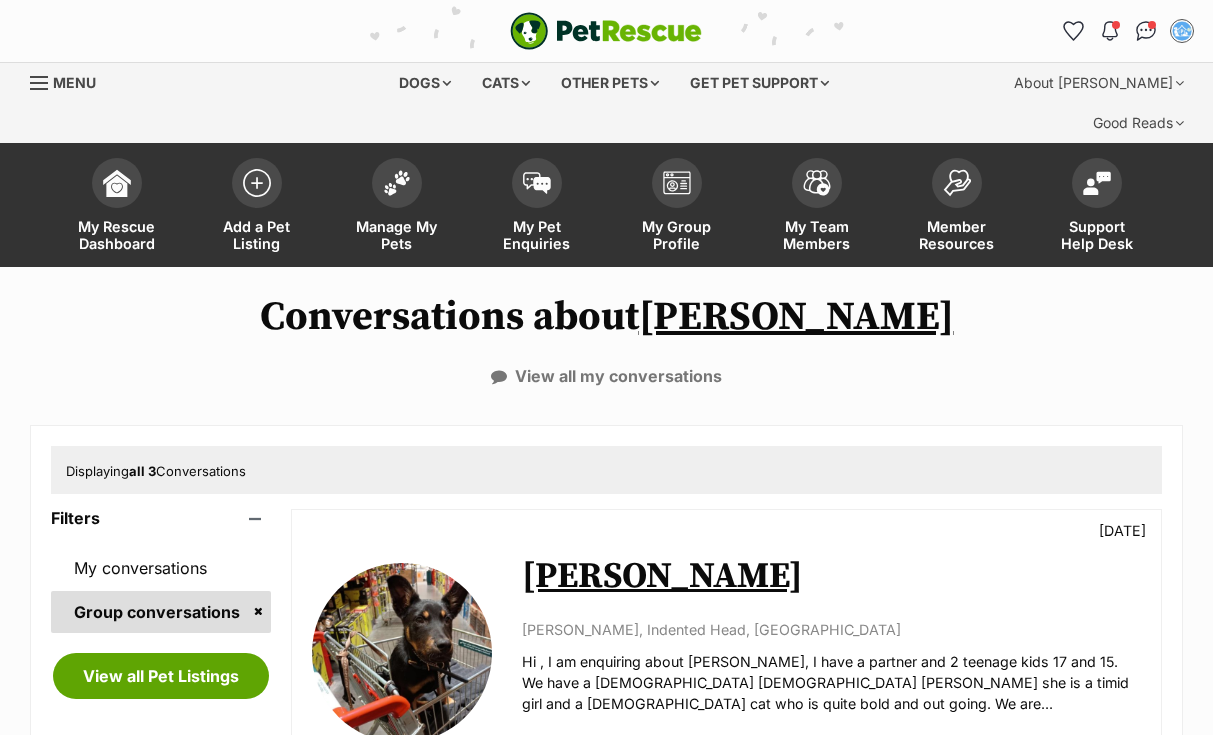 scroll, scrollTop: 0, scrollLeft: 0, axis: both 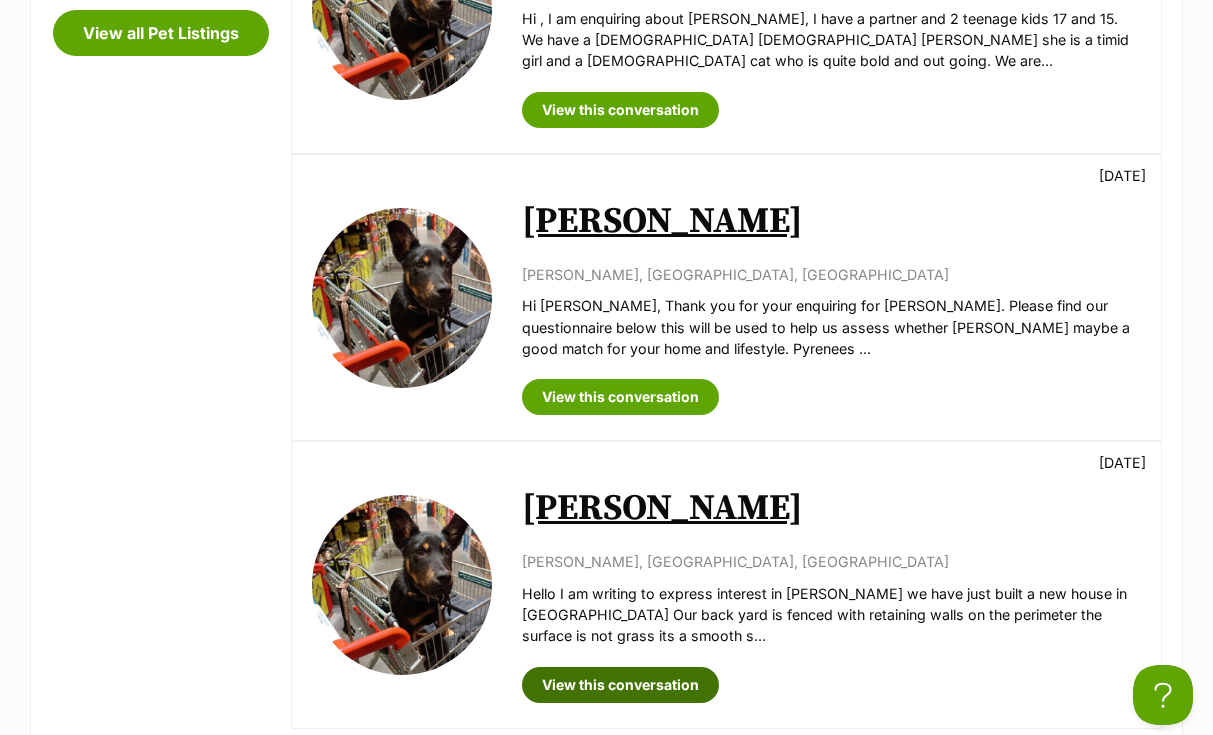 click on "View this conversation" at bounding box center [620, 685] 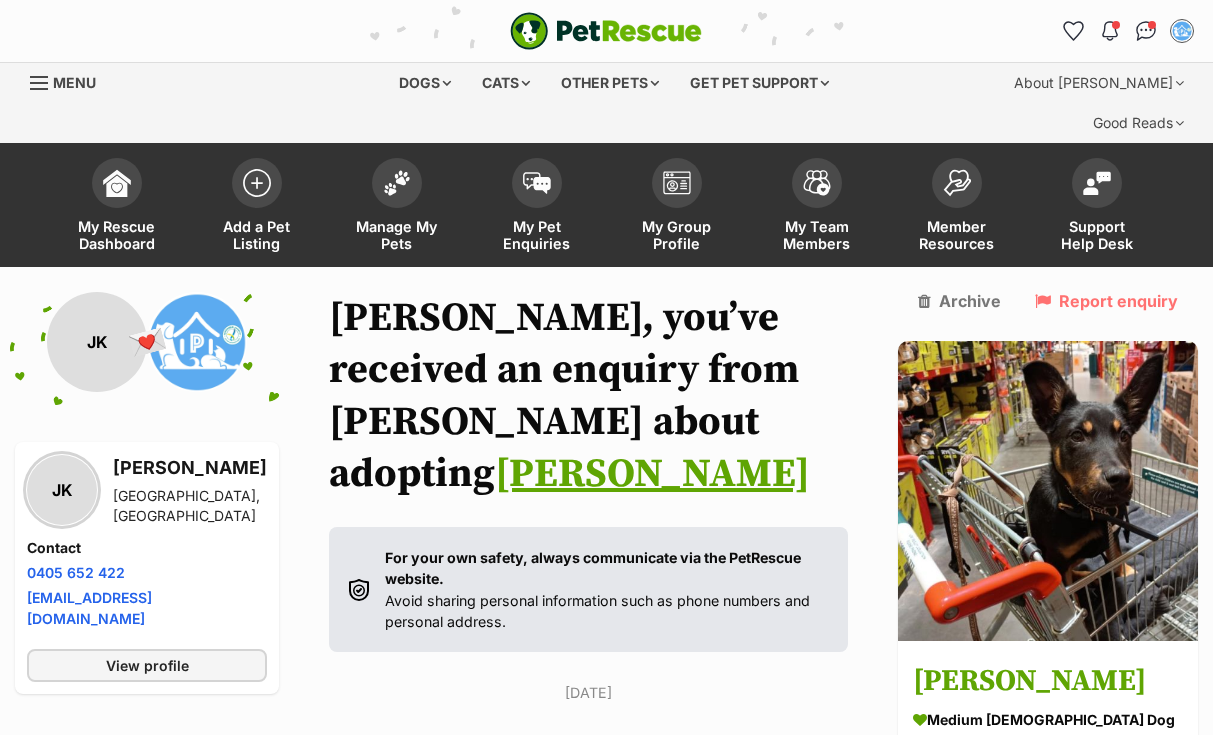 scroll, scrollTop: 461, scrollLeft: 0, axis: vertical 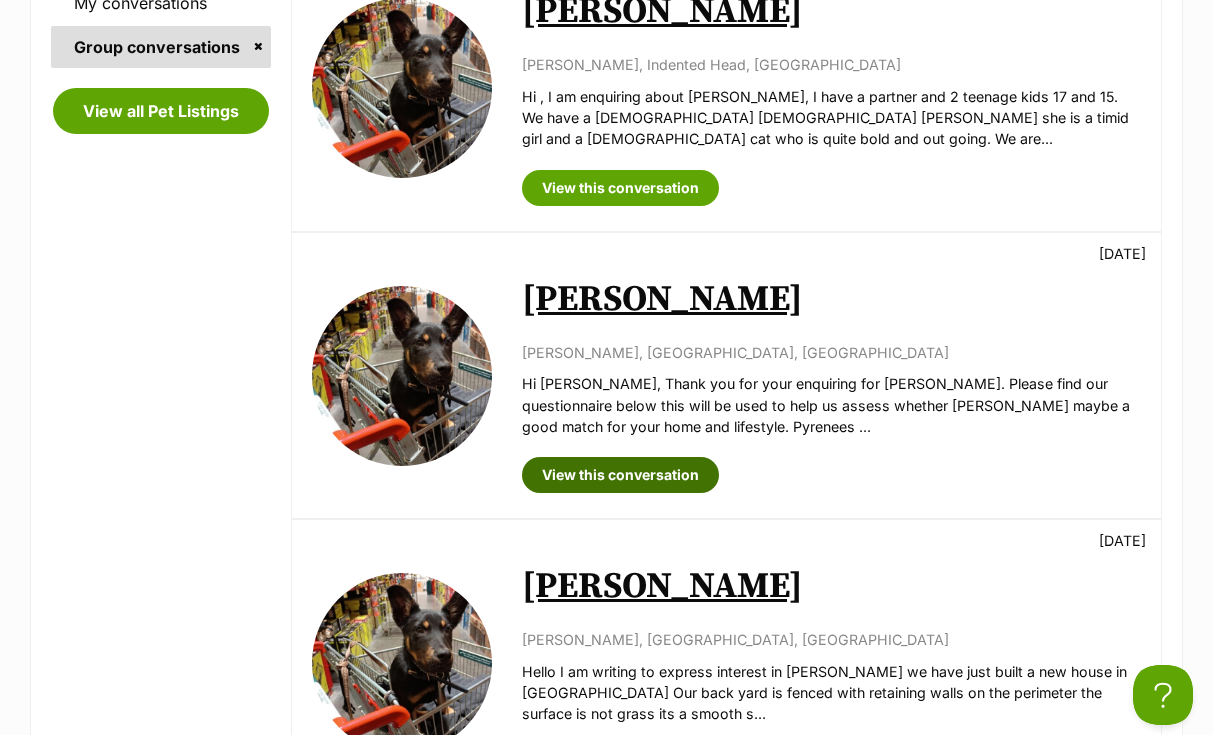 click on "View this conversation" at bounding box center (620, 475) 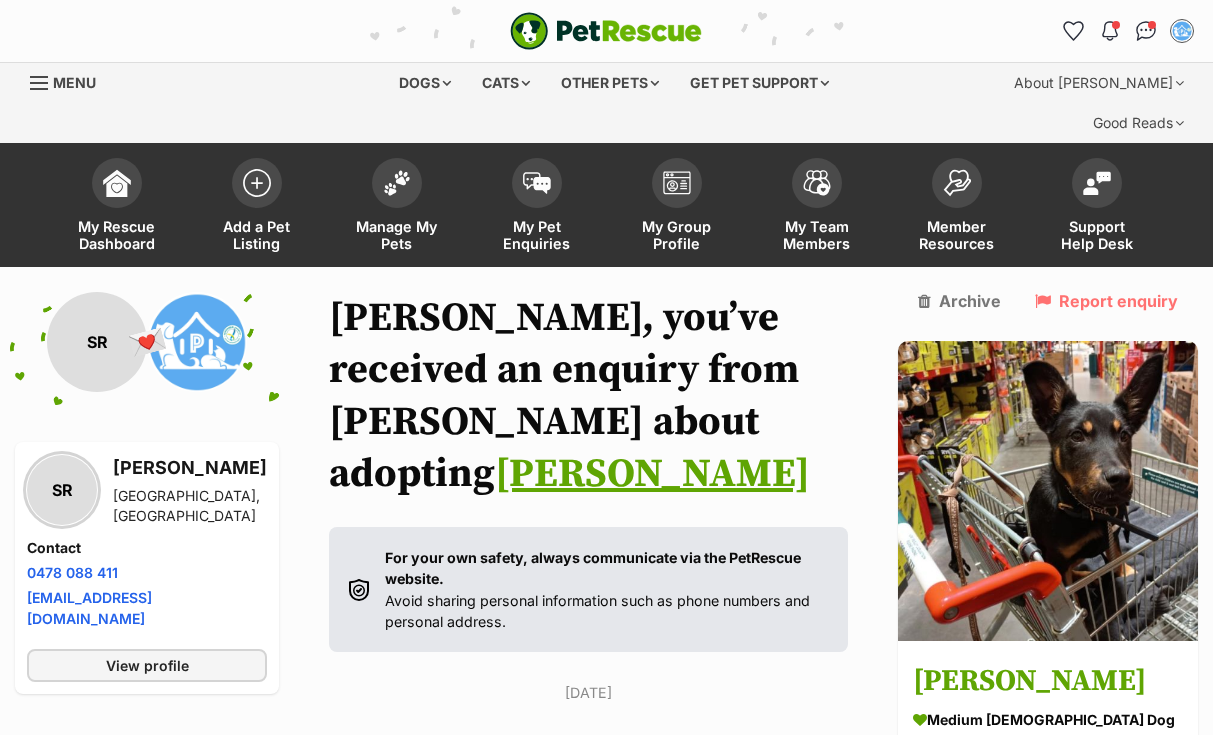 scroll, scrollTop: 0, scrollLeft: 0, axis: both 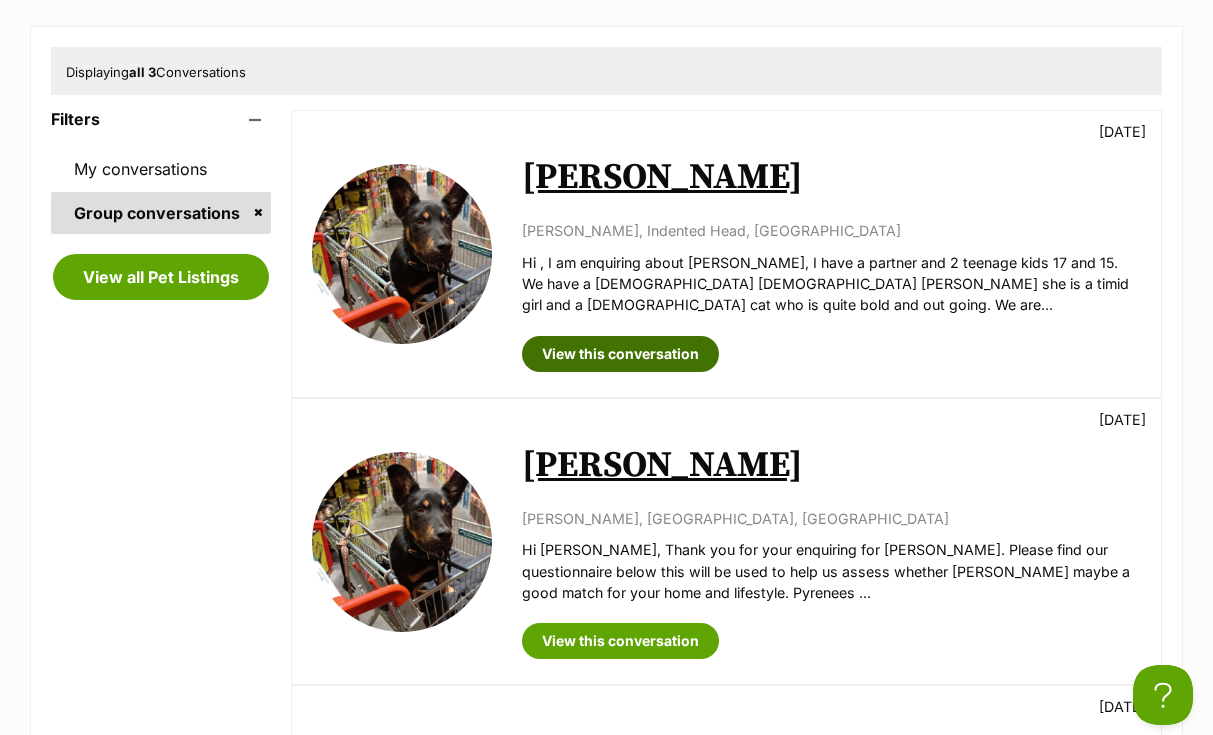 click on "View this conversation" at bounding box center [620, 354] 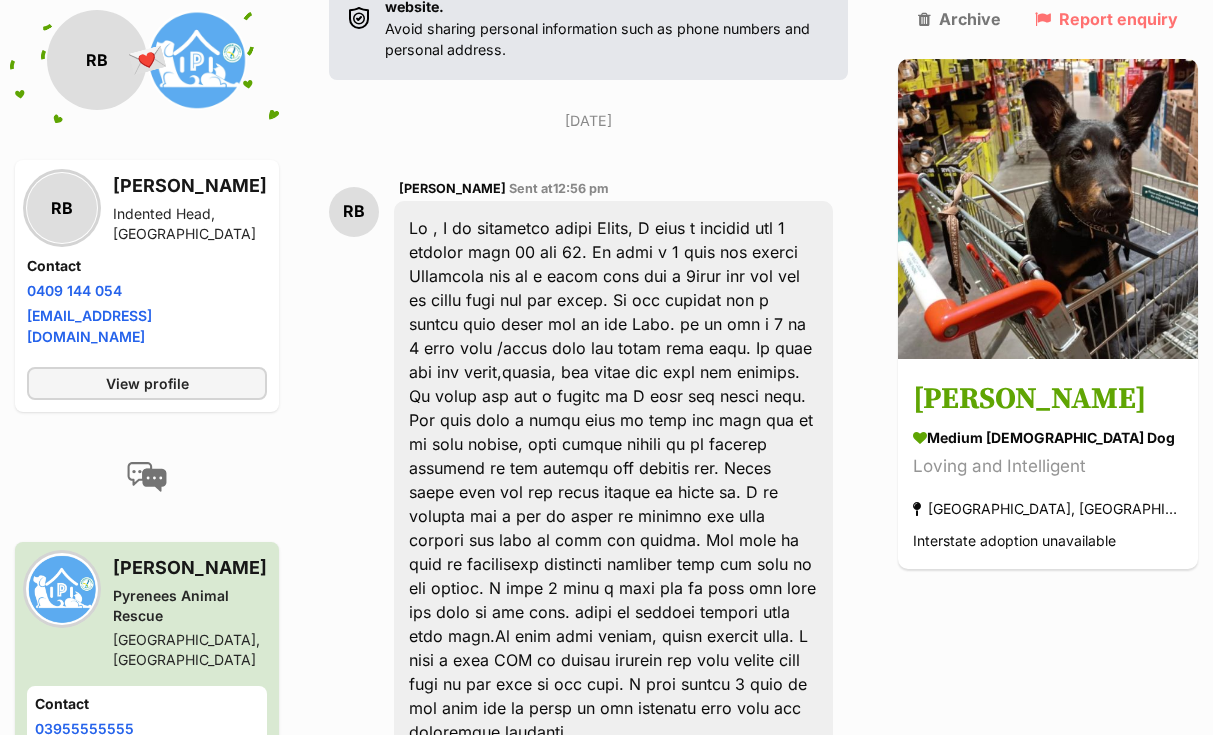 scroll, scrollTop: 0, scrollLeft: 0, axis: both 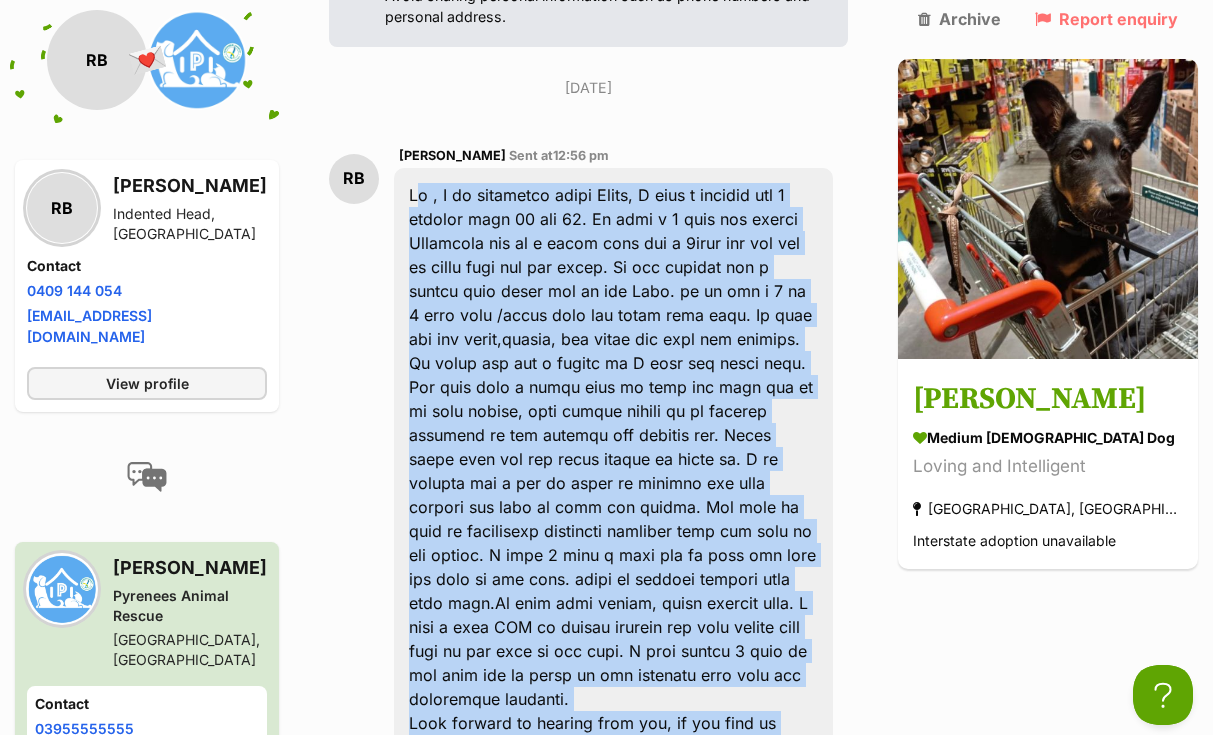 drag, startPoint x: 423, startPoint y: 77, endPoint x: 516, endPoint y: 627, distance: 557.8073 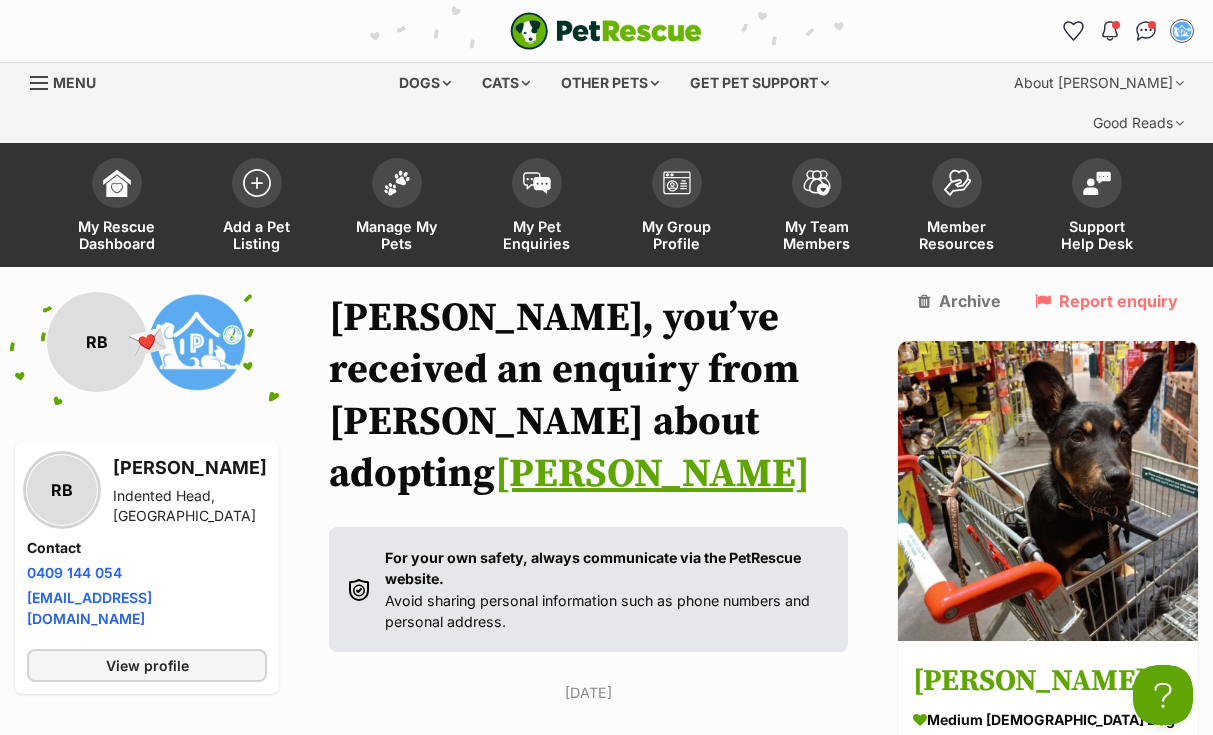 scroll, scrollTop: 0, scrollLeft: 0, axis: both 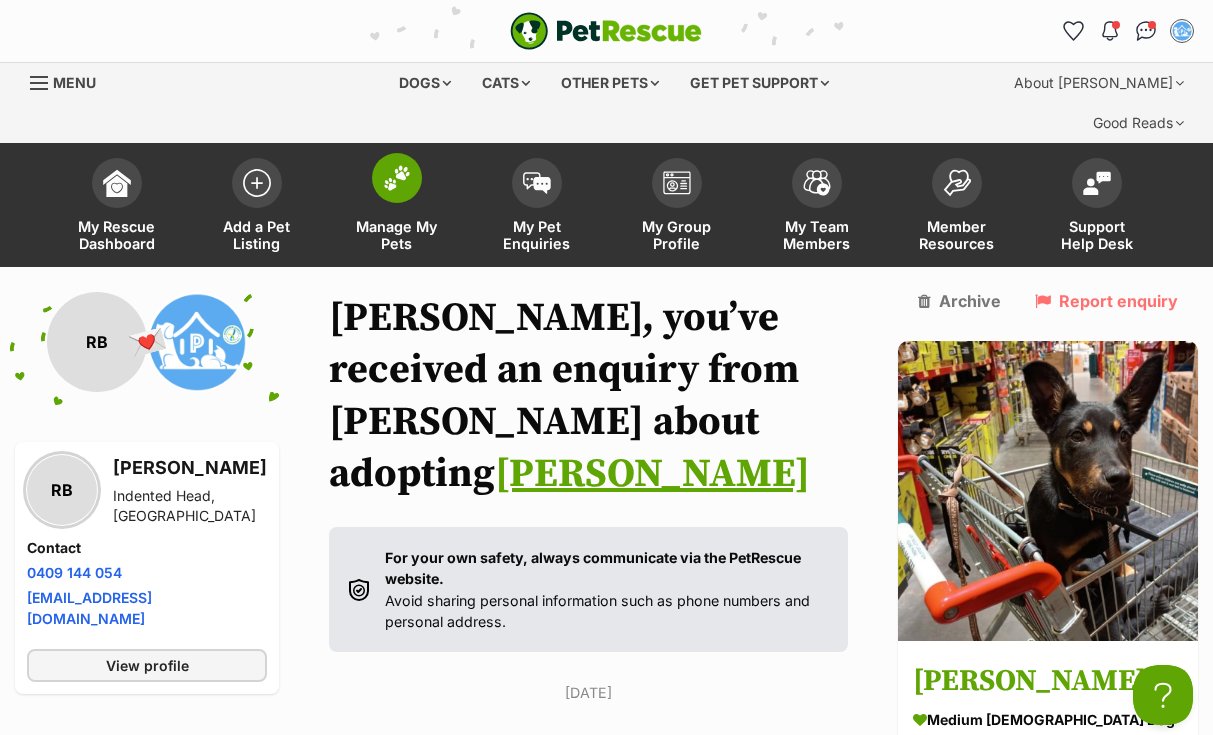 click at bounding box center [397, 178] 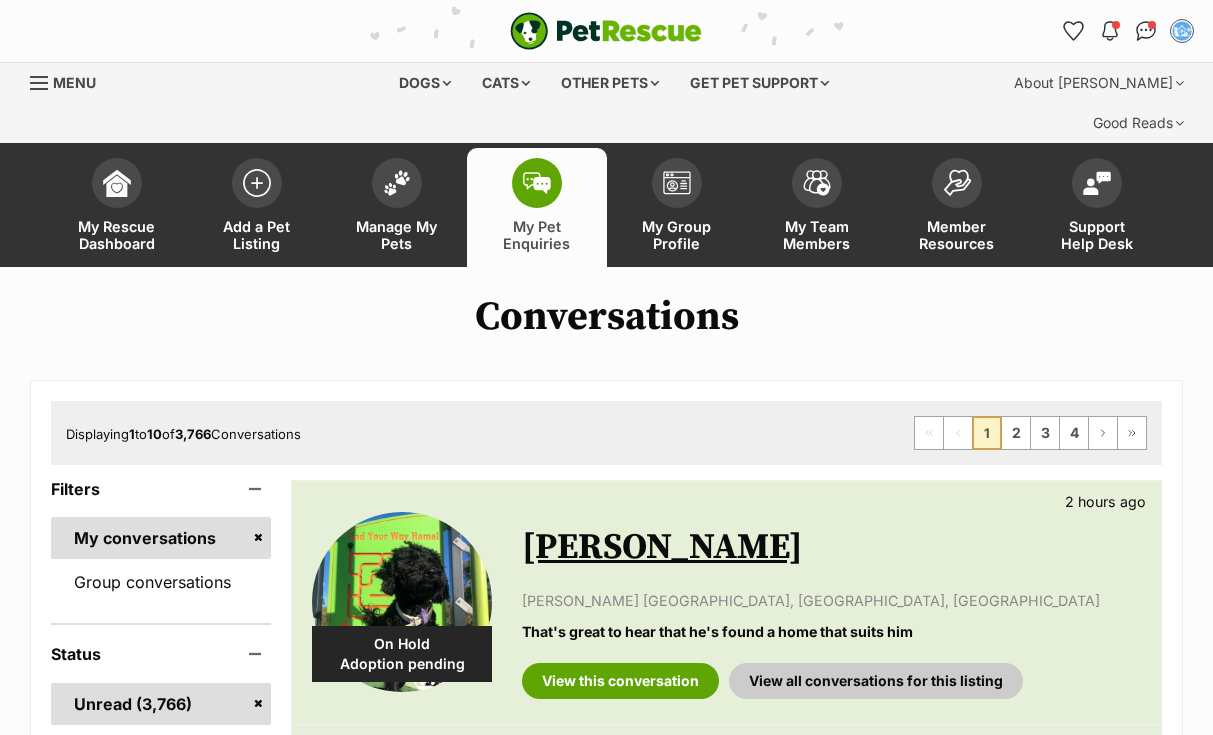 scroll, scrollTop: 0, scrollLeft: 0, axis: both 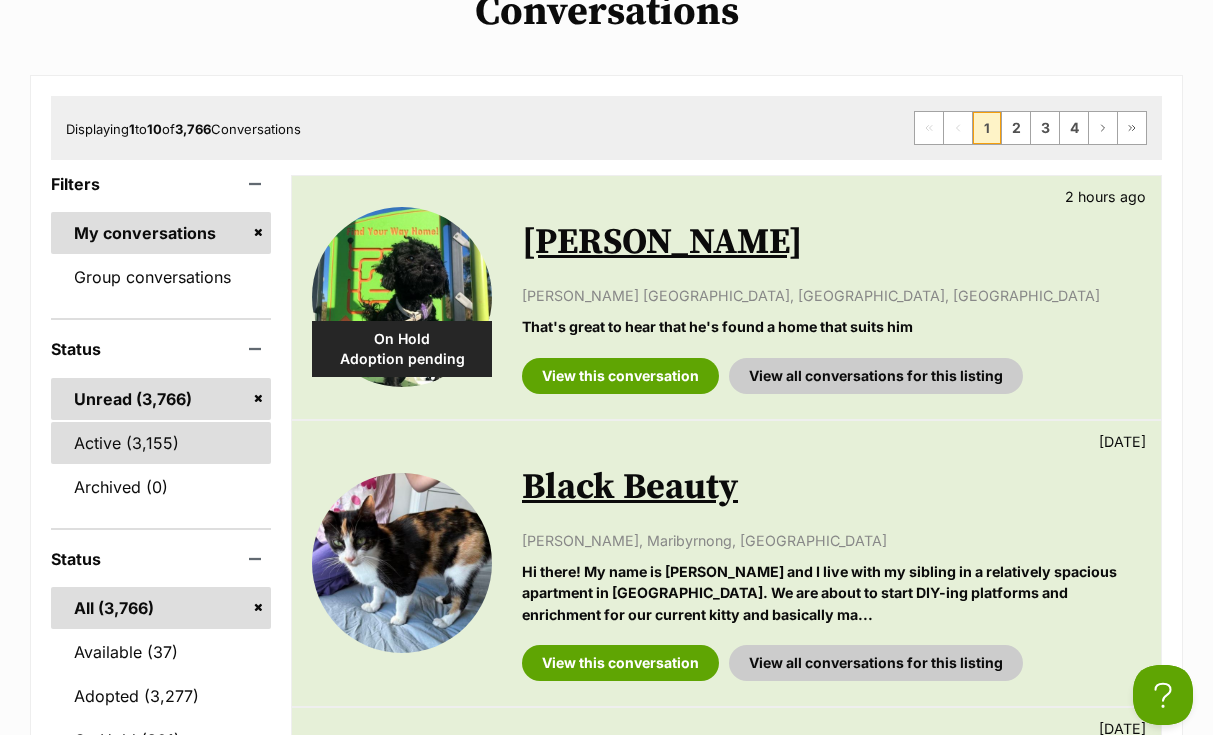 click on "Active (3,155)" at bounding box center (161, 443) 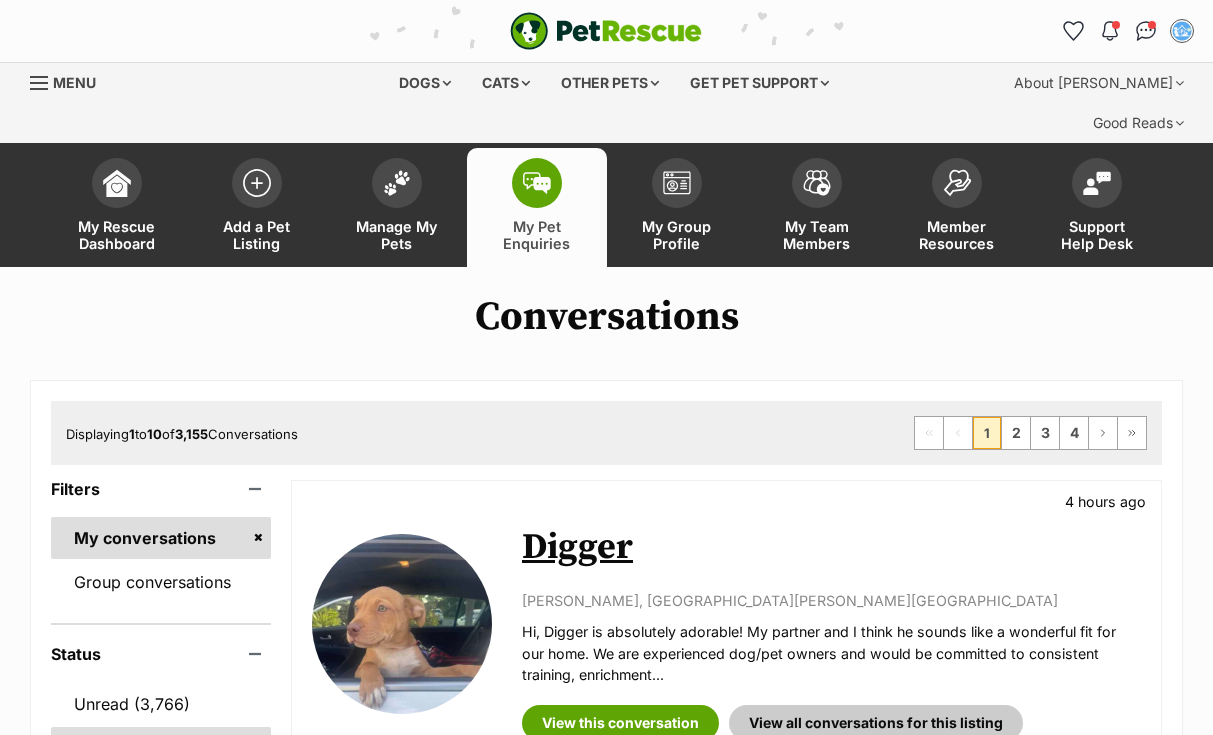 scroll, scrollTop: 0, scrollLeft: 0, axis: both 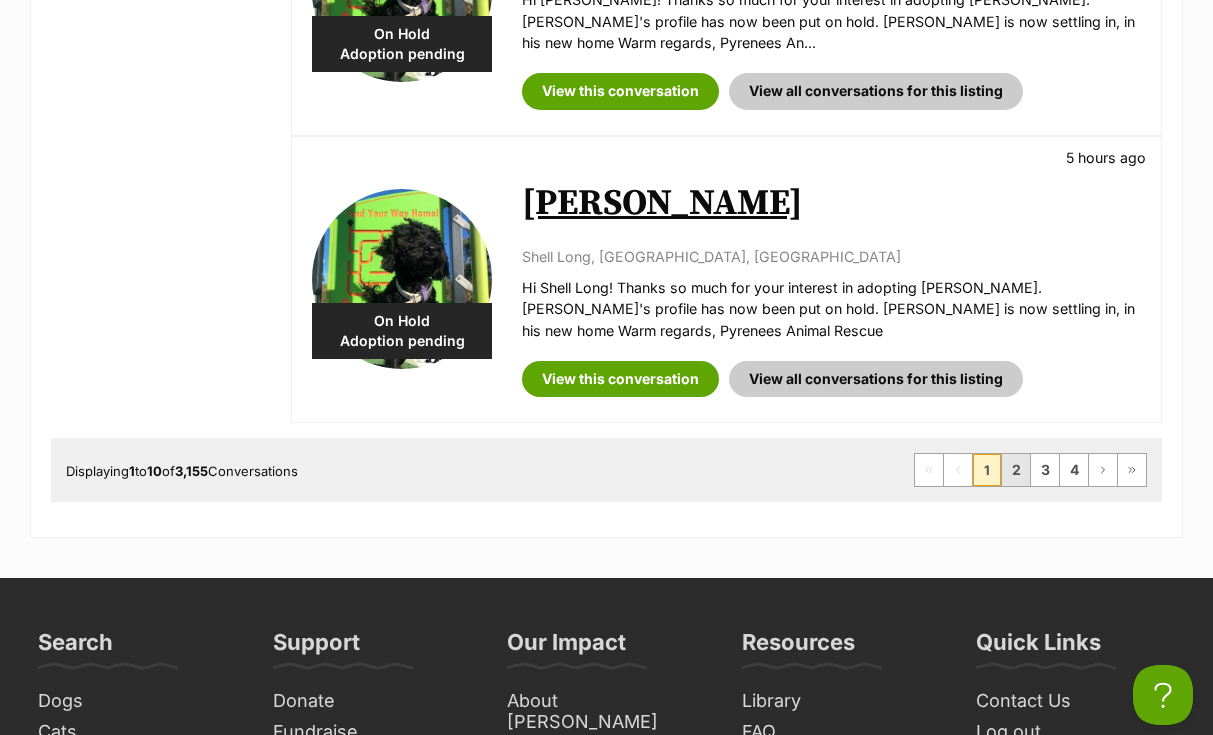 click on "2" at bounding box center [1016, 470] 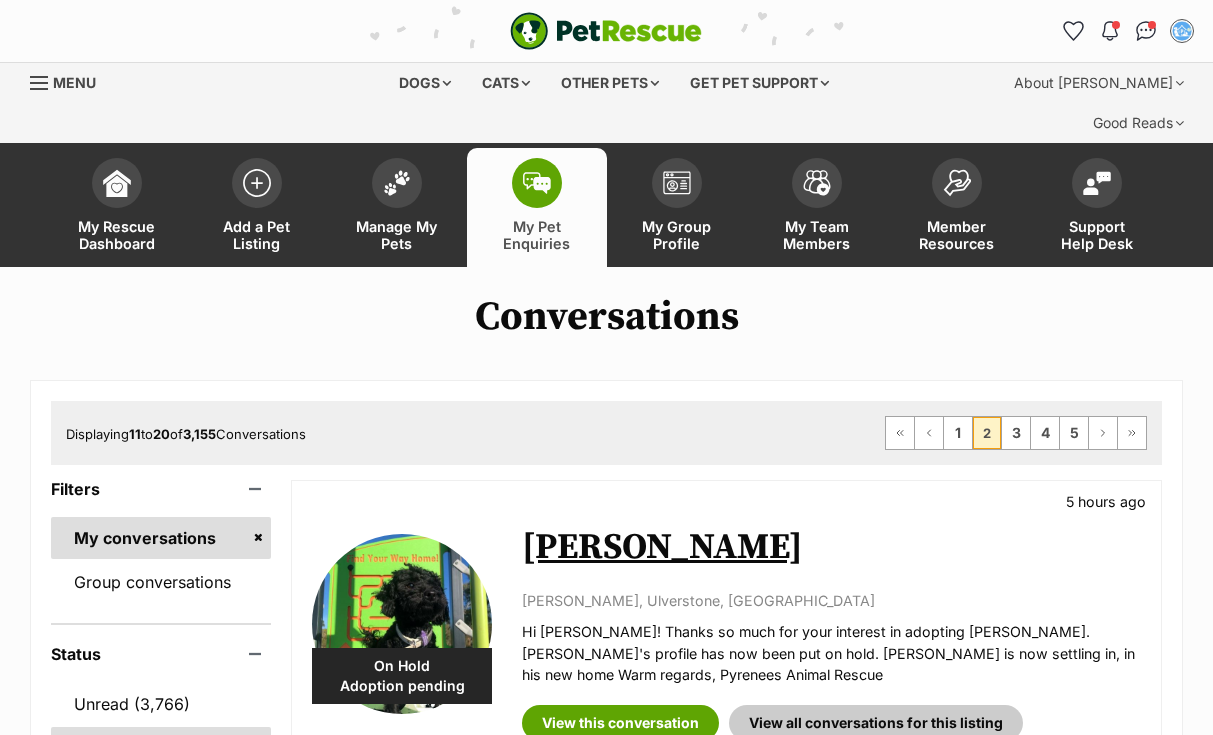 scroll, scrollTop: 0, scrollLeft: 0, axis: both 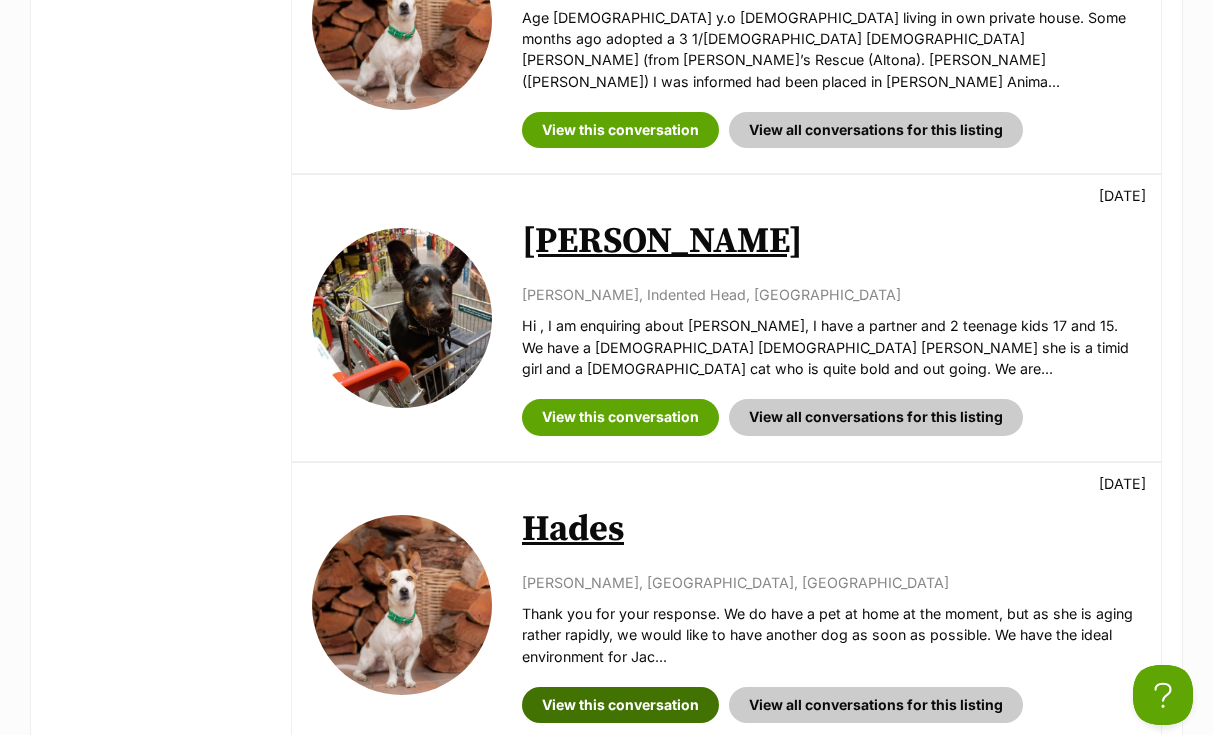 click on "View this conversation" at bounding box center [620, 705] 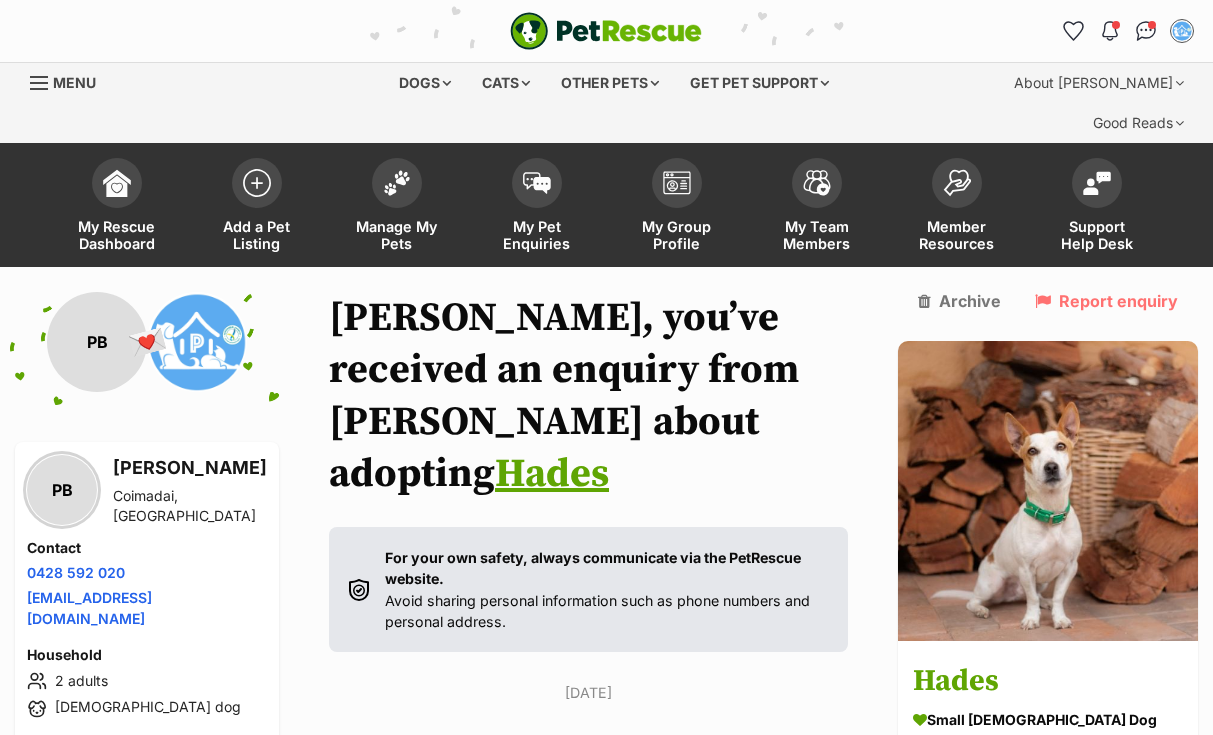 scroll, scrollTop: 713, scrollLeft: 0, axis: vertical 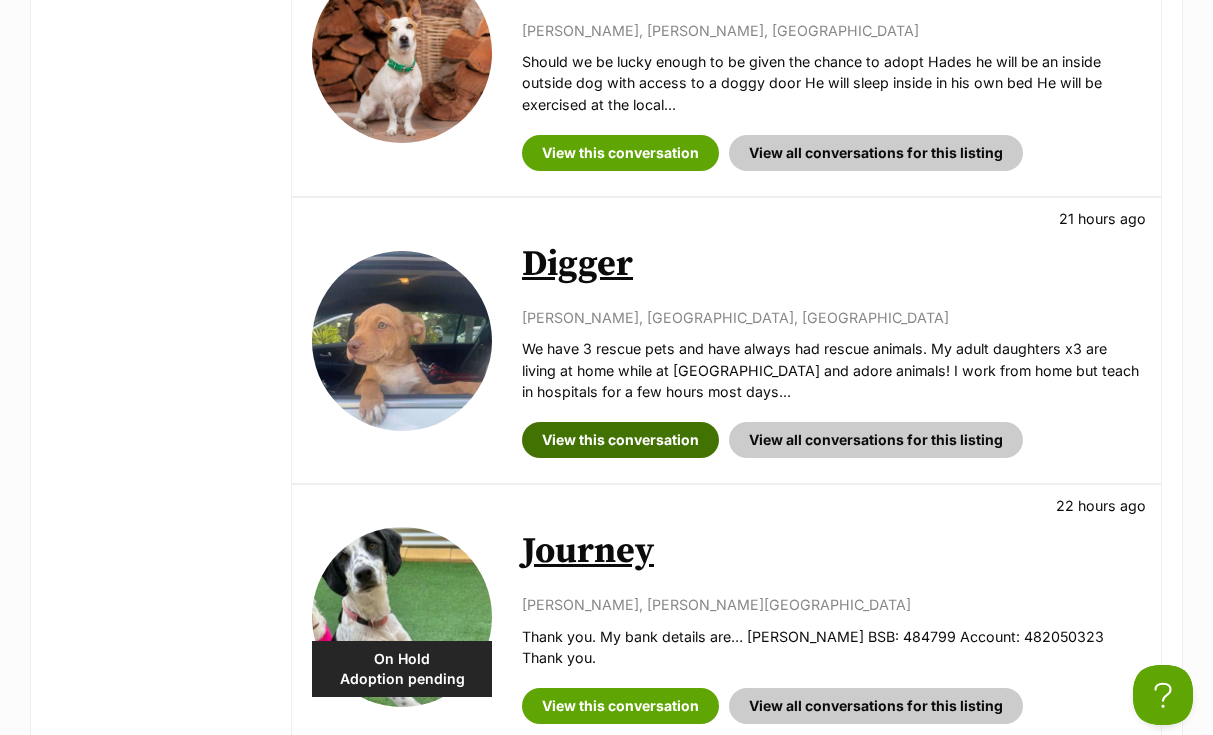 click on "View this conversation" at bounding box center (620, 440) 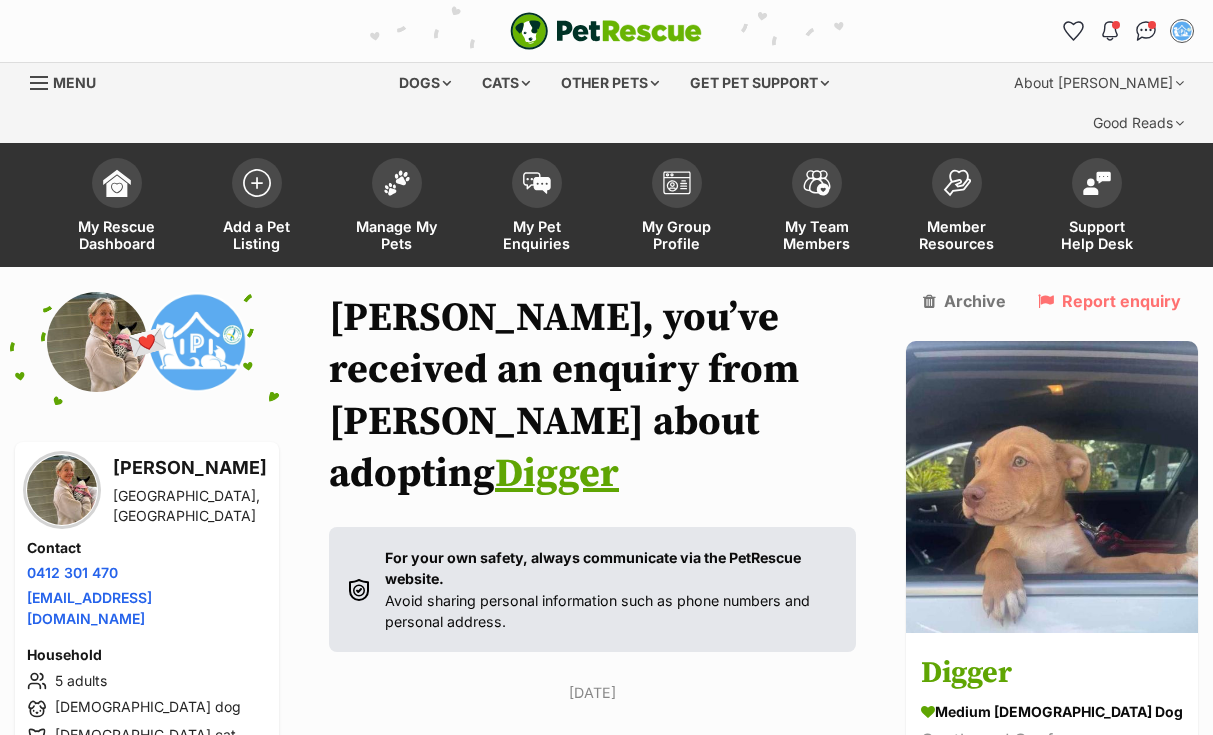 scroll, scrollTop: 0, scrollLeft: 0, axis: both 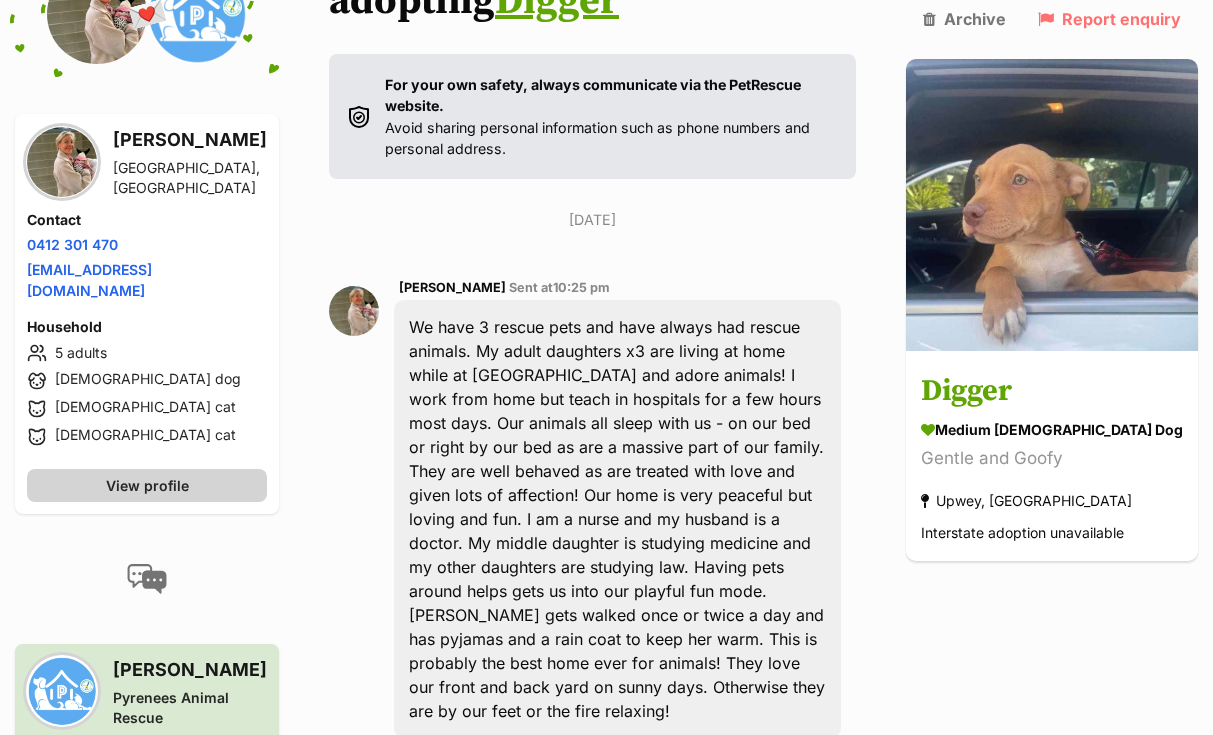 click on "View profile" at bounding box center (147, 485) 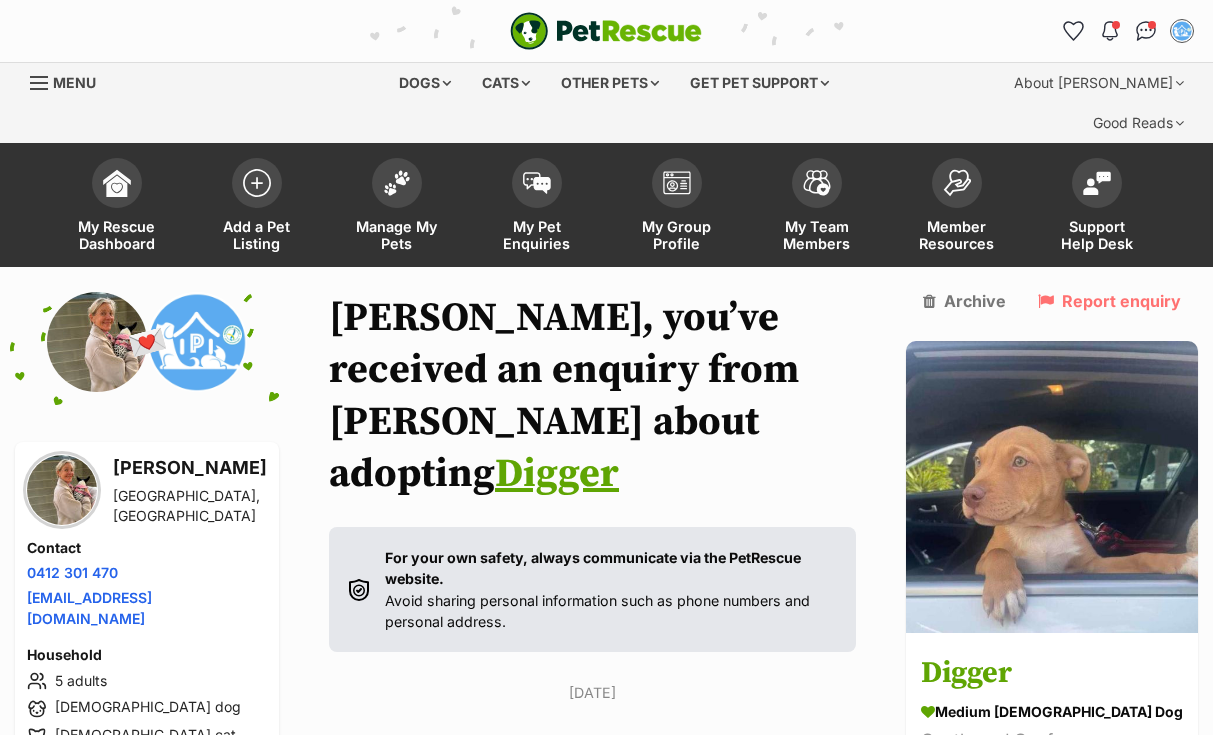 scroll, scrollTop: 473, scrollLeft: 0, axis: vertical 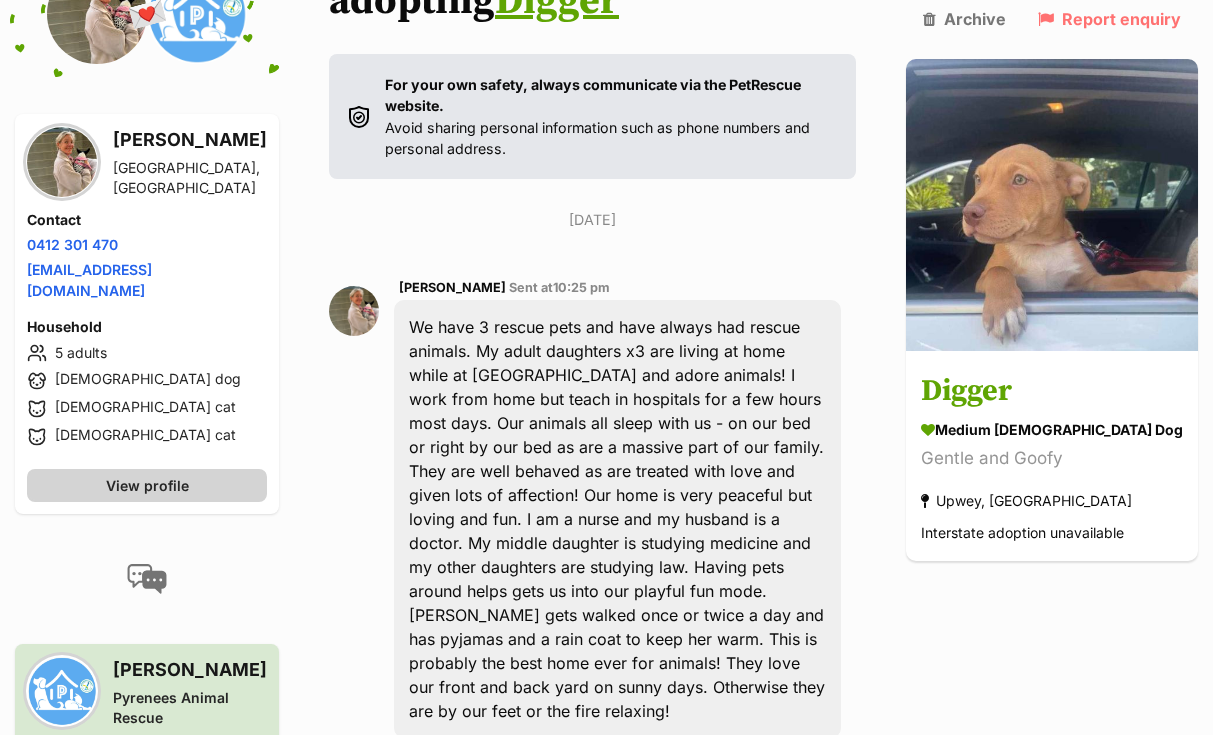 click on "View profile" at bounding box center [147, 485] 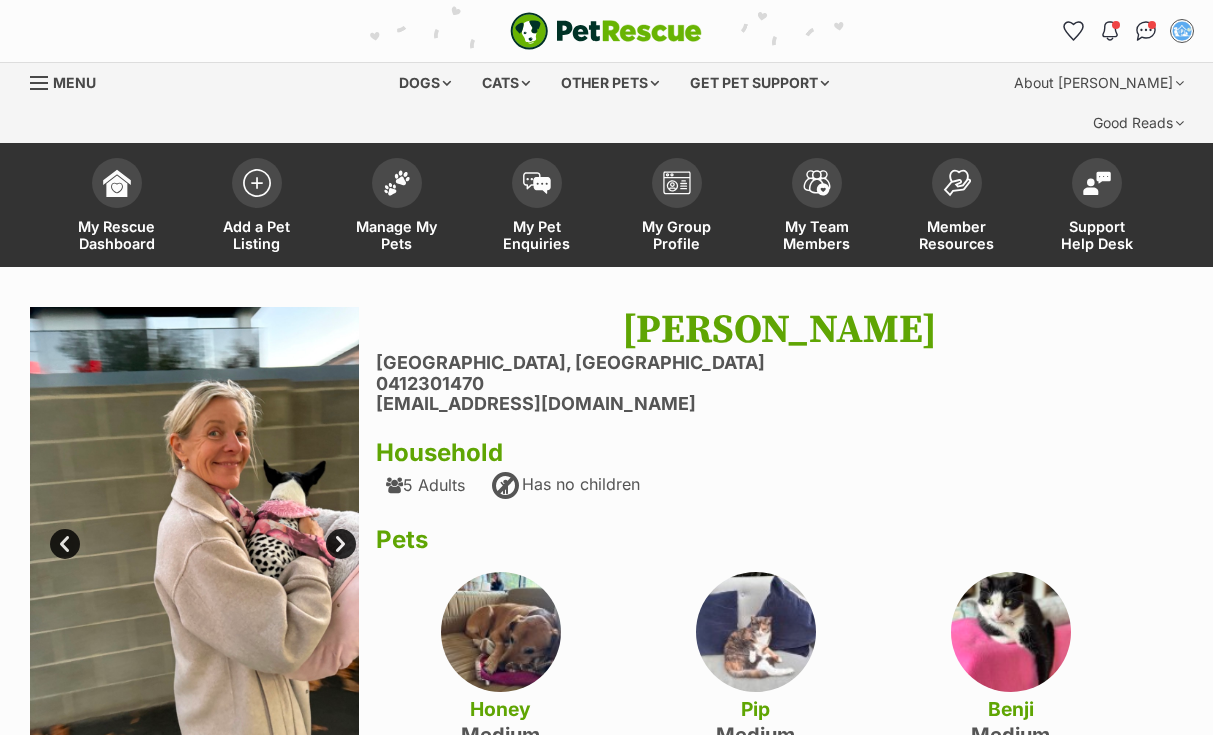 scroll, scrollTop: 0, scrollLeft: 0, axis: both 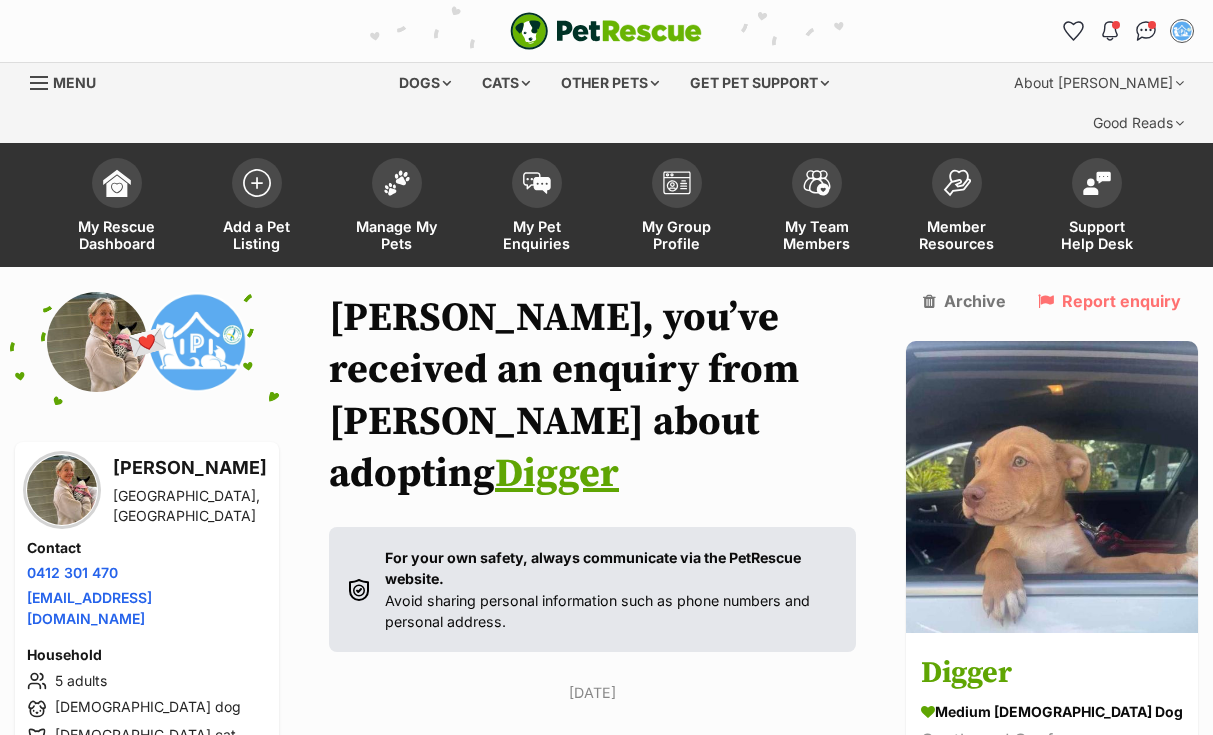 click at bounding box center (537, 183) 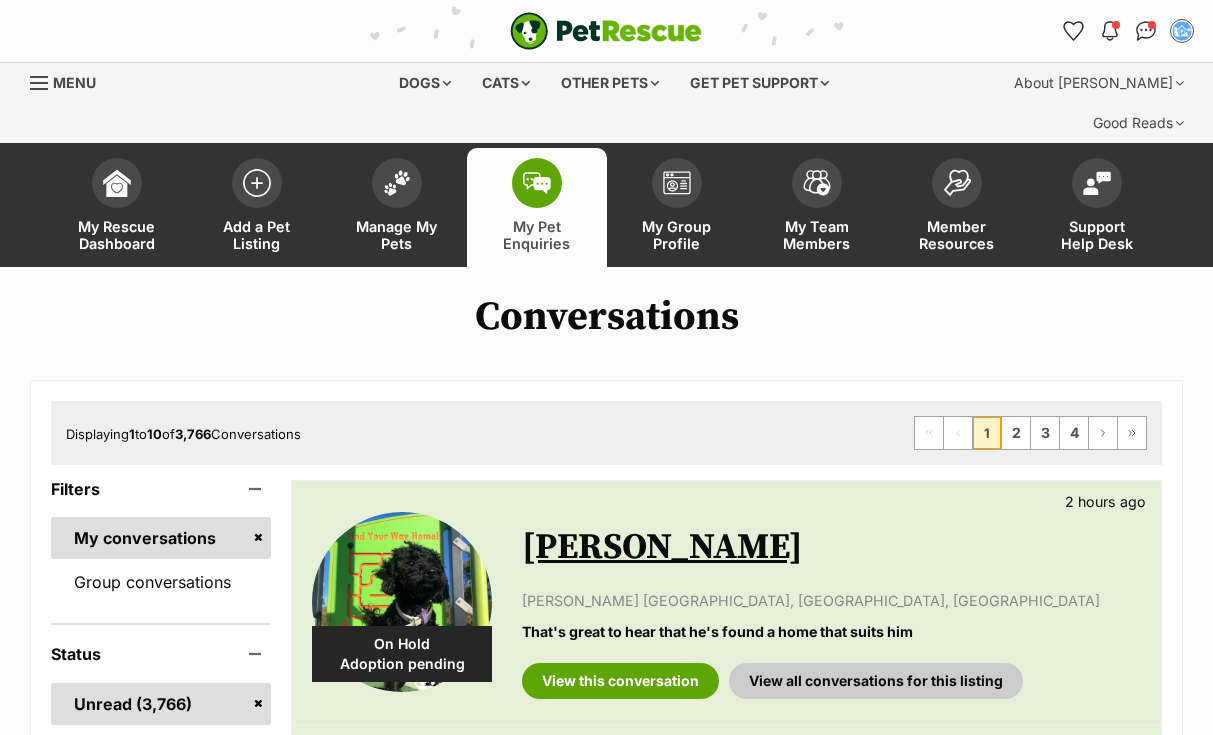 scroll, scrollTop: 0, scrollLeft: 0, axis: both 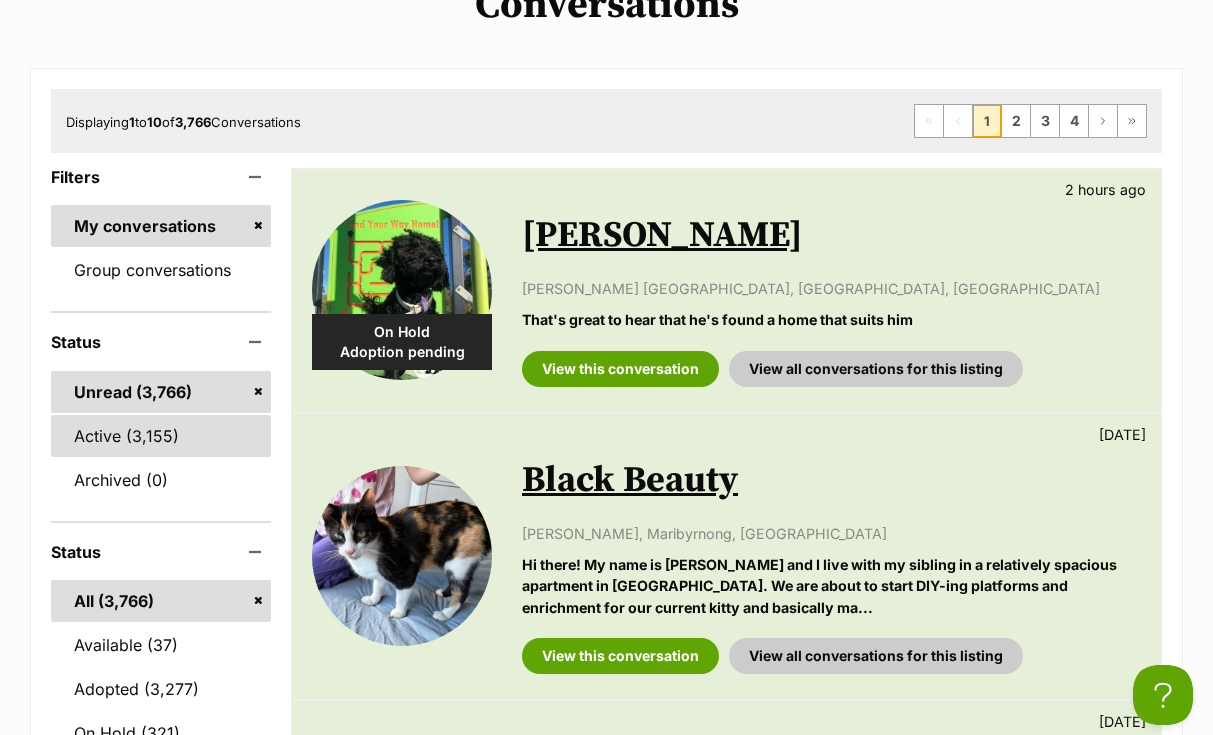 click on "Active (3,155)" at bounding box center [161, 436] 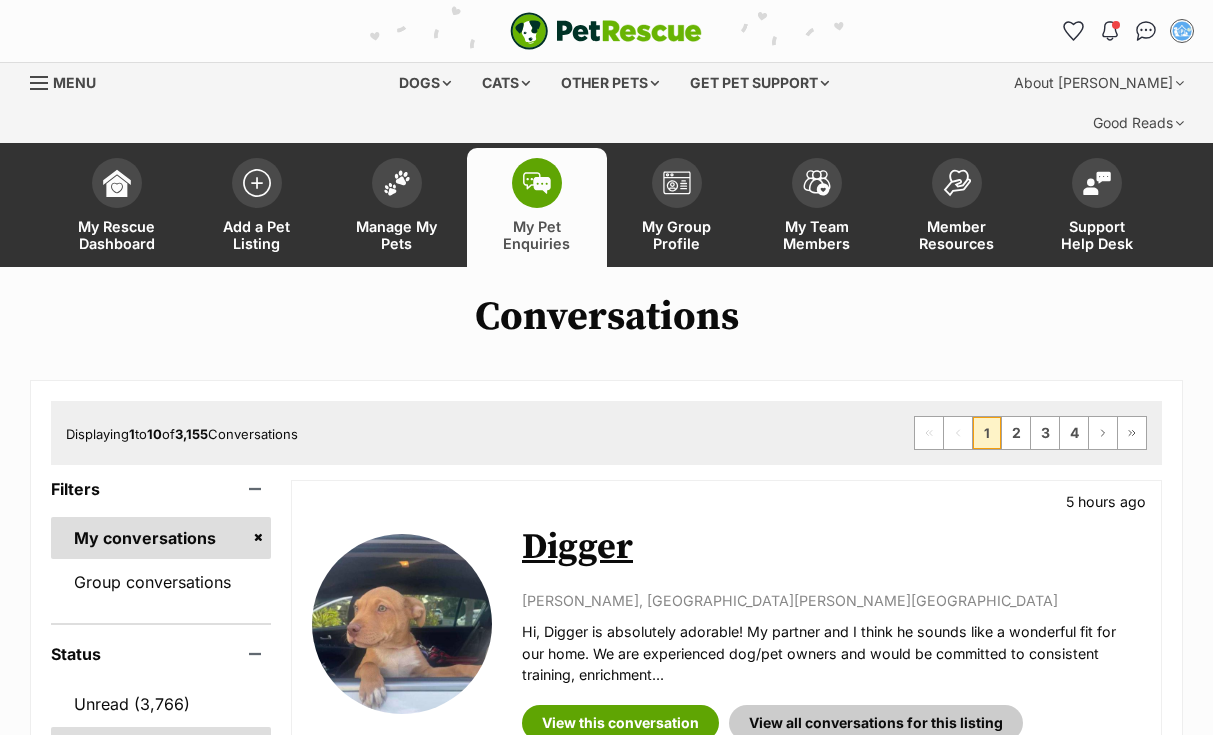 scroll, scrollTop: 0, scrollLeft: 0, axis: both 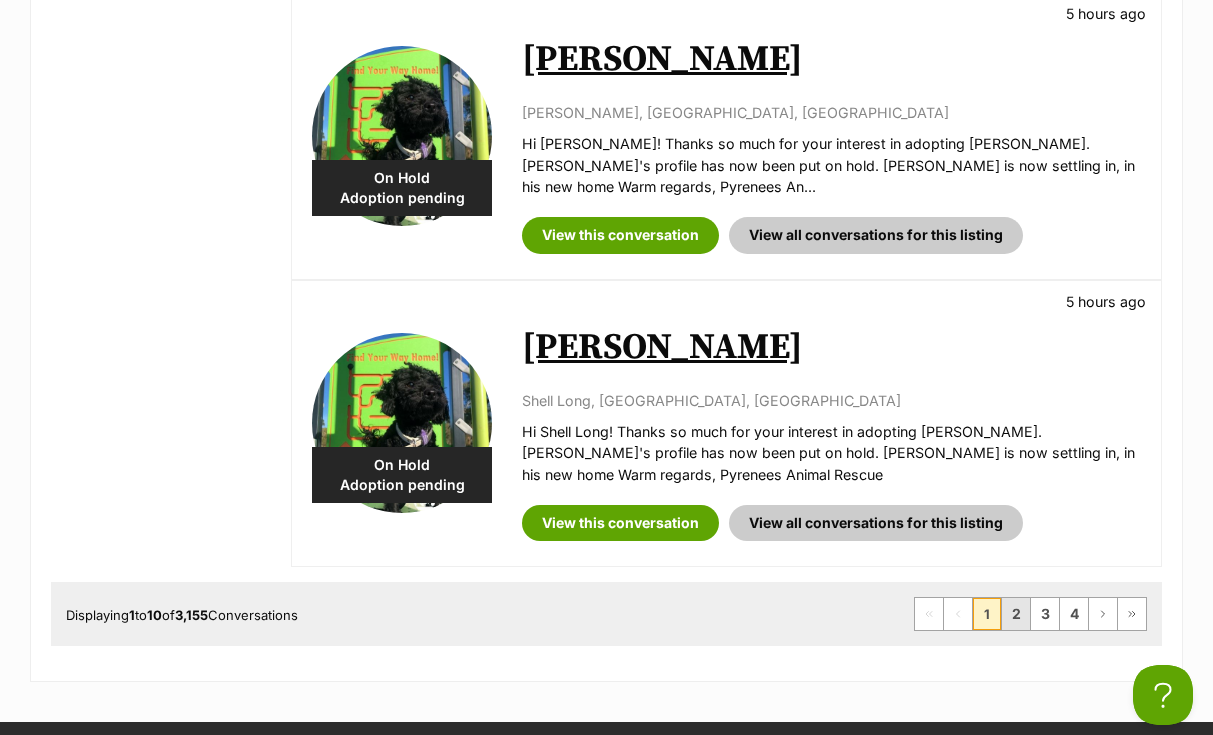 click on "2" at bounding box center [1016, 614] 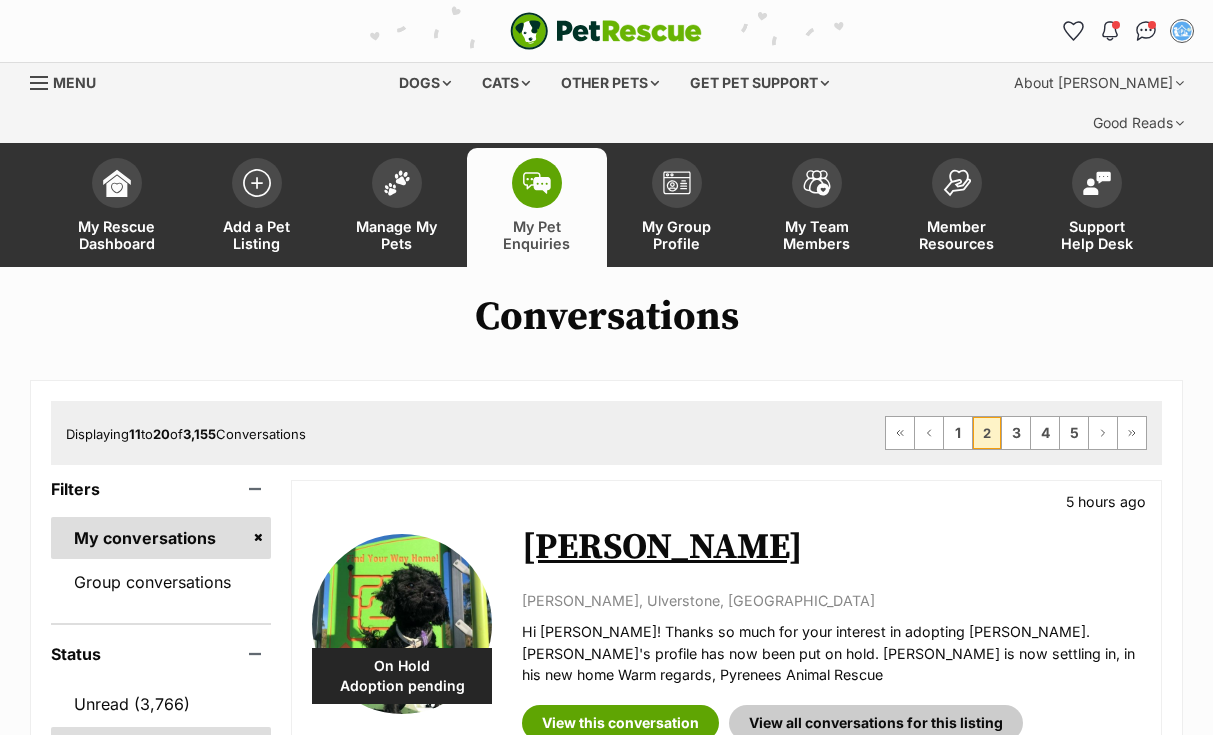 scroll, scrollTop: 0, scrollLeft: 0, axis: both 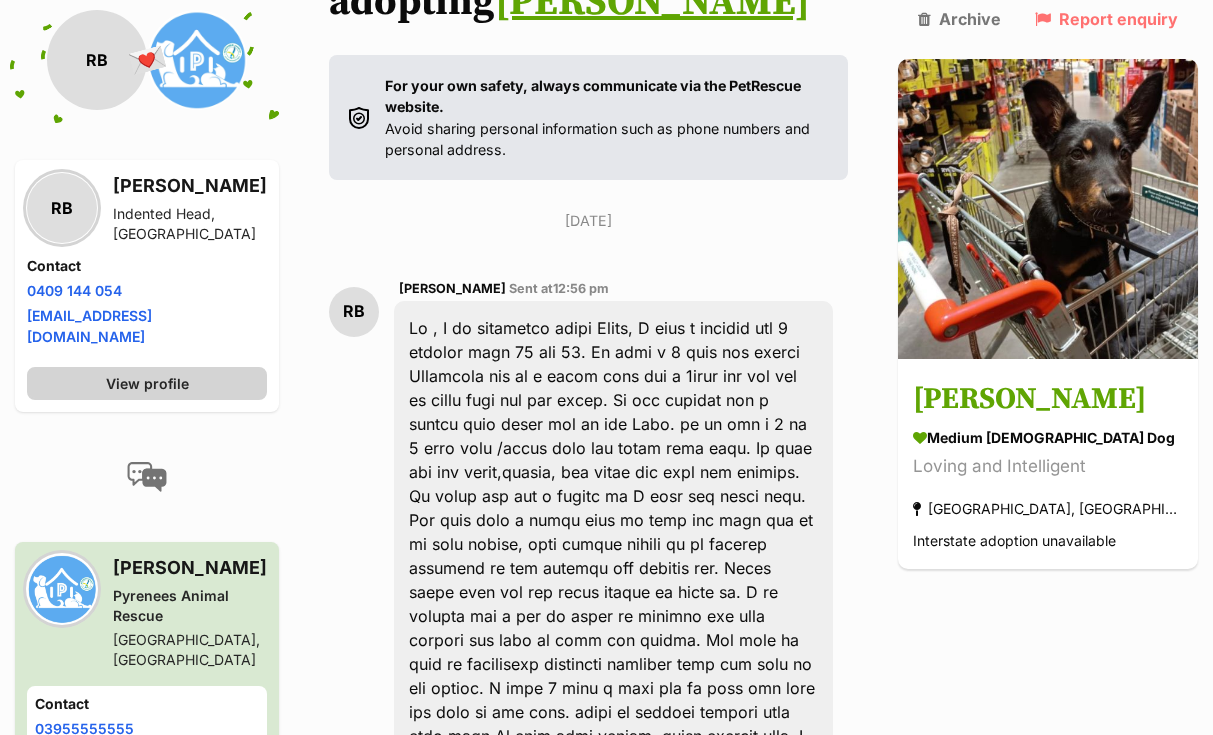 click on "View profile" at bounding box center (147, 383) 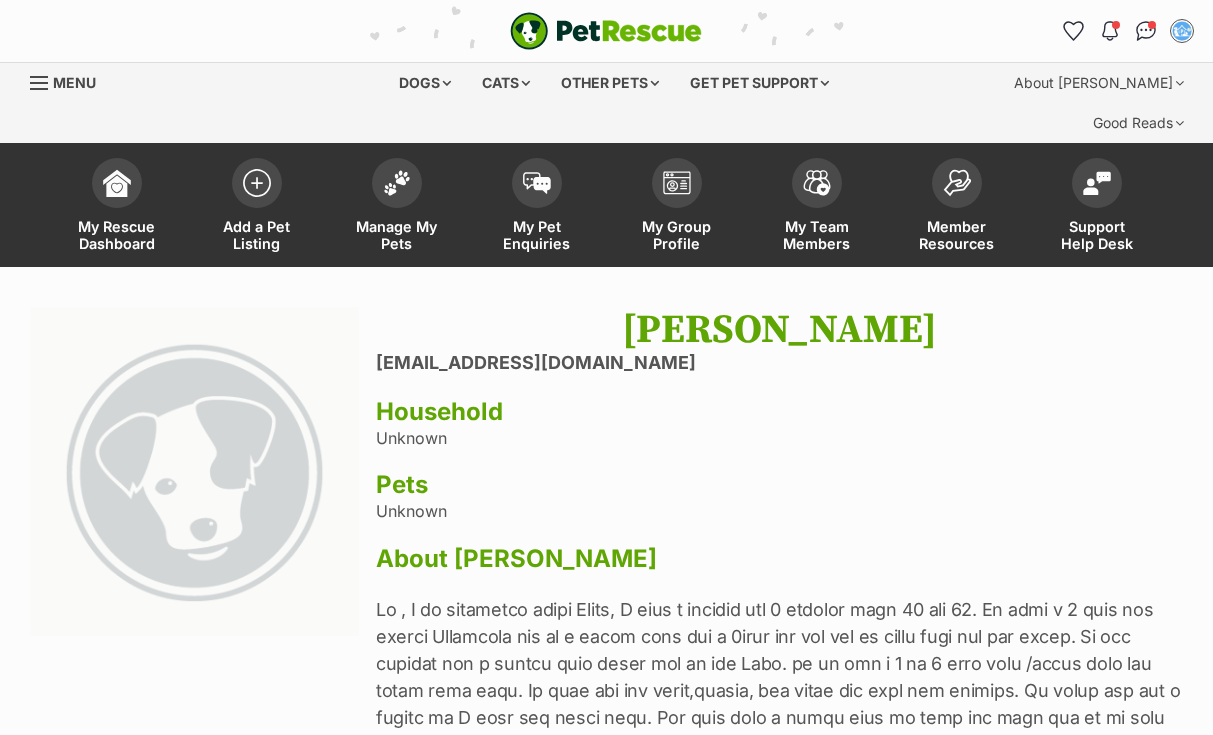 scroll, scrollTop: 0, scrollLeft: 0, axis: both 